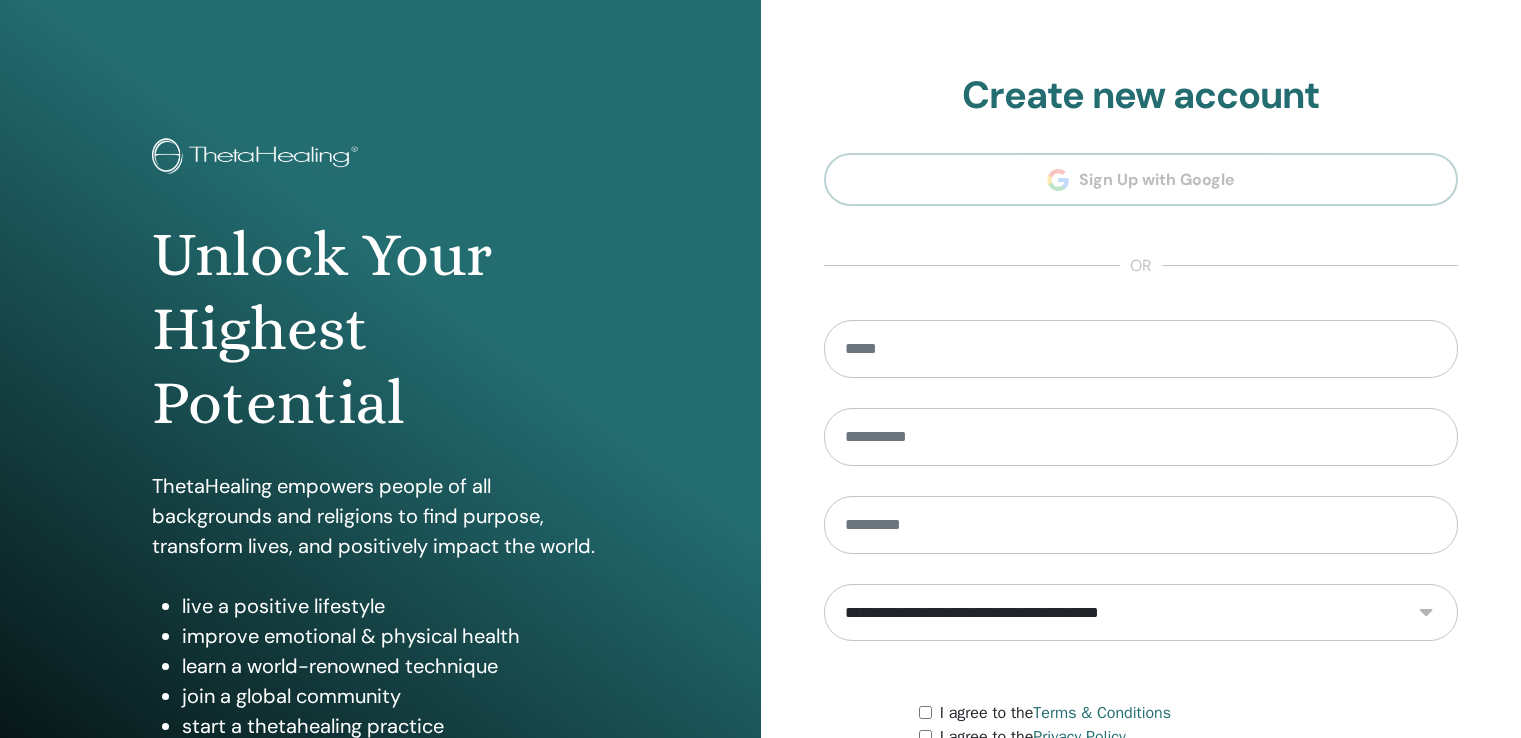 scroll, scrollTop: 0, scrollLeft: 0, axis: both 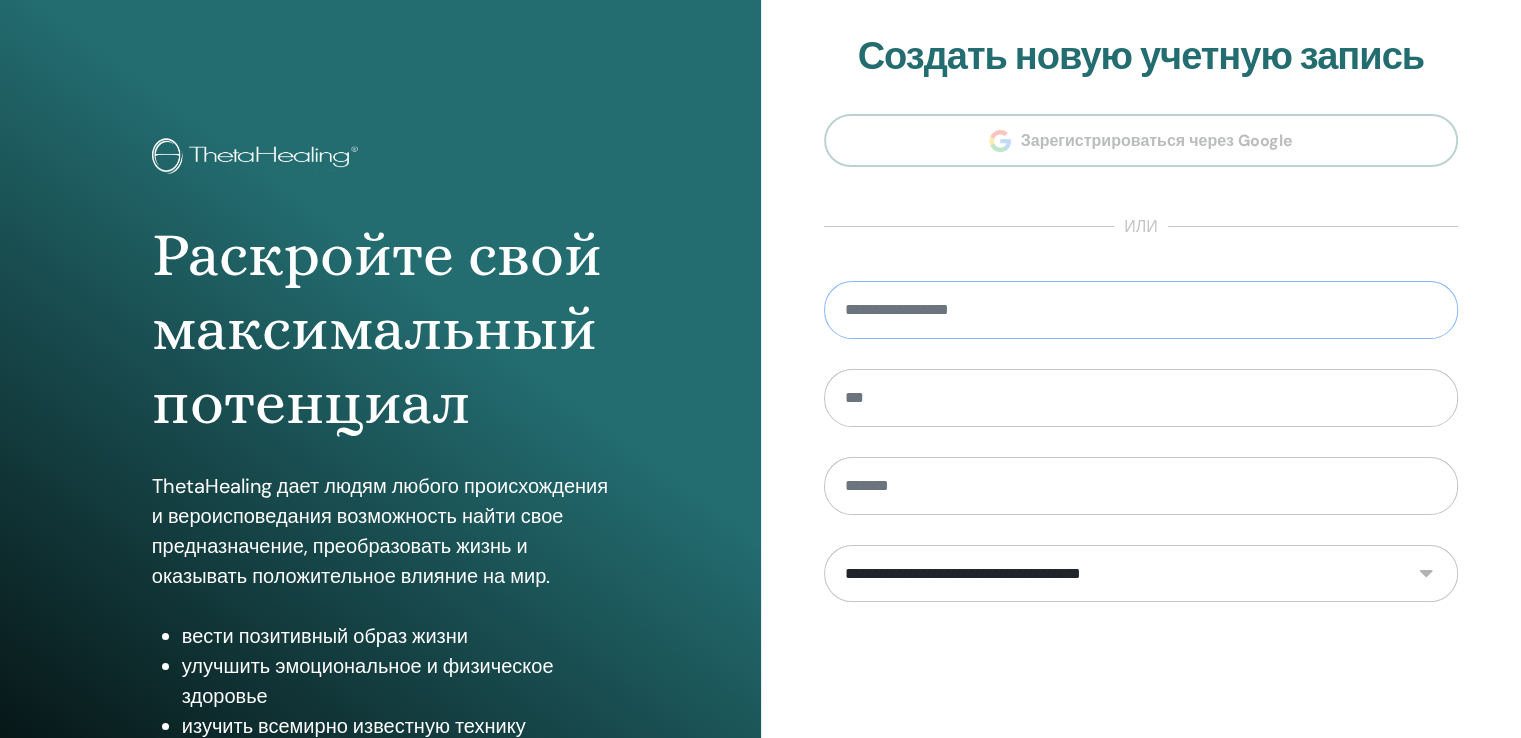 click at bounding box center (1141, 310) 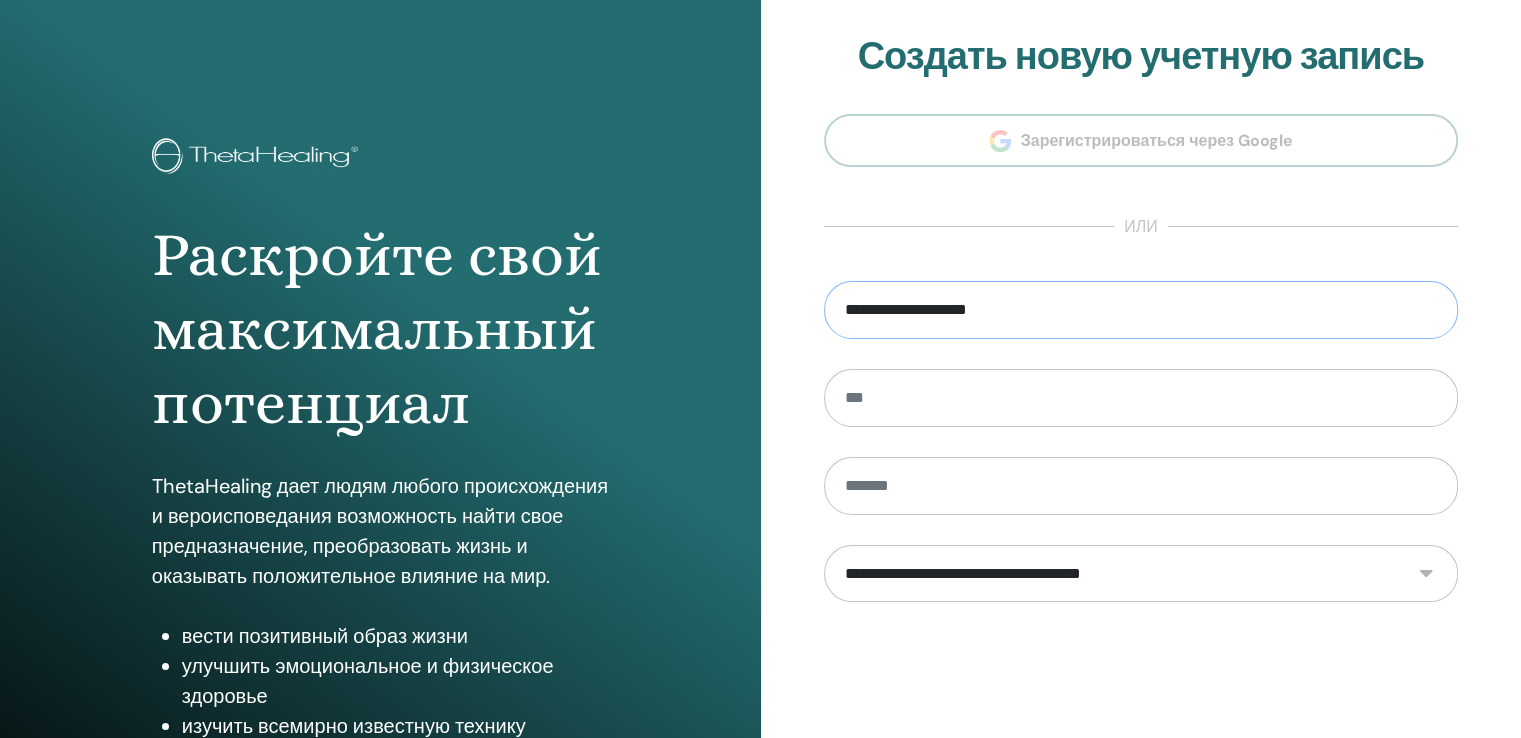 type on "**********" 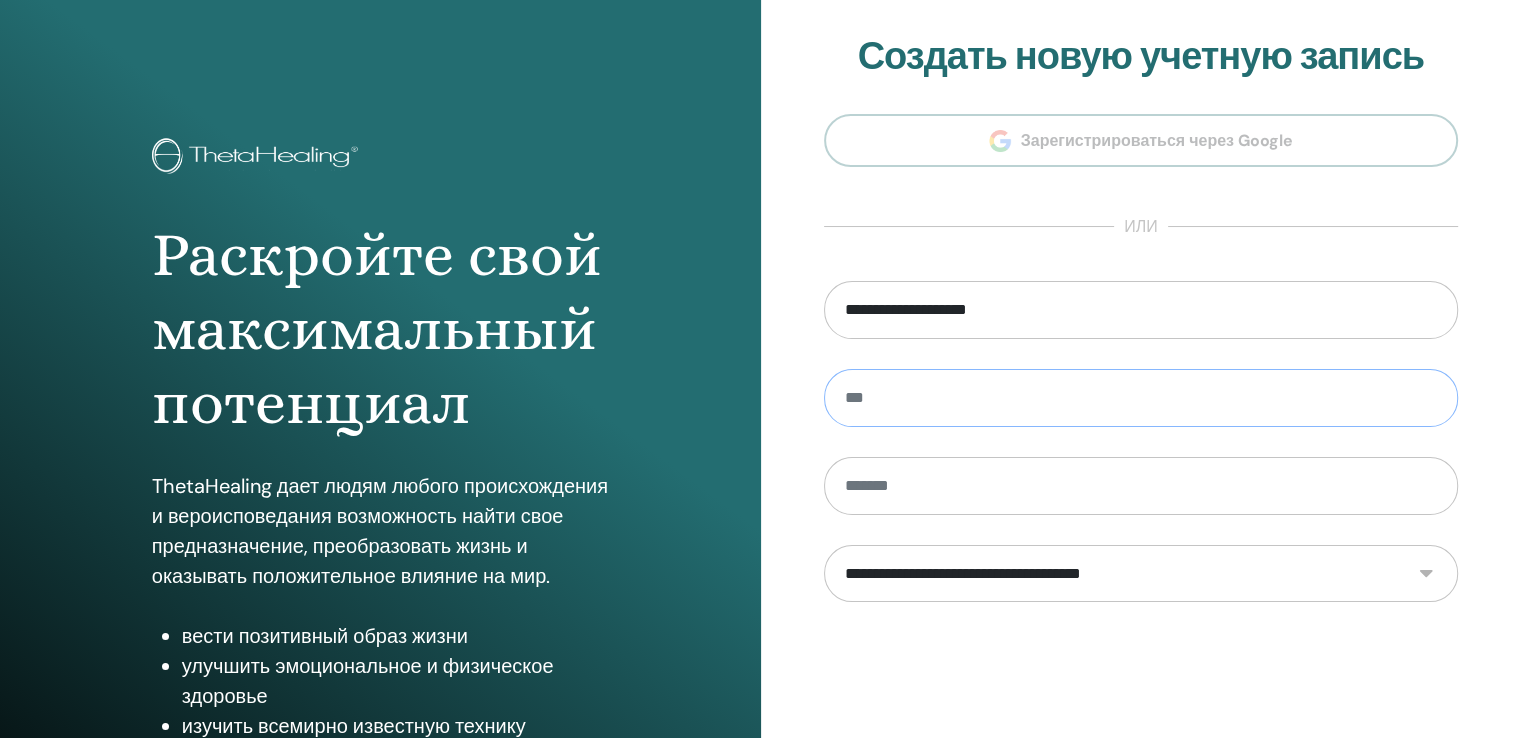 click at bounding box center (1141, 398) 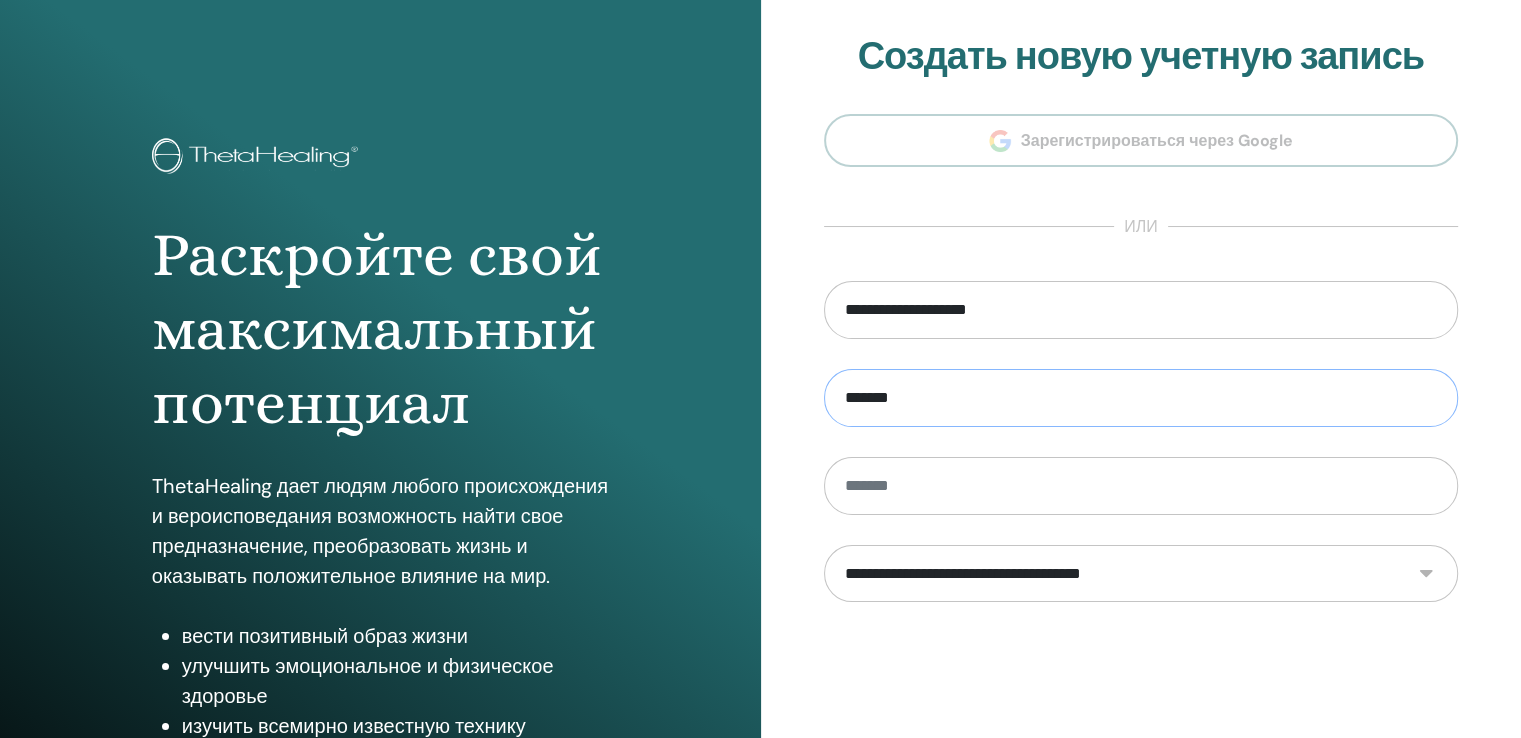 type on "*******" 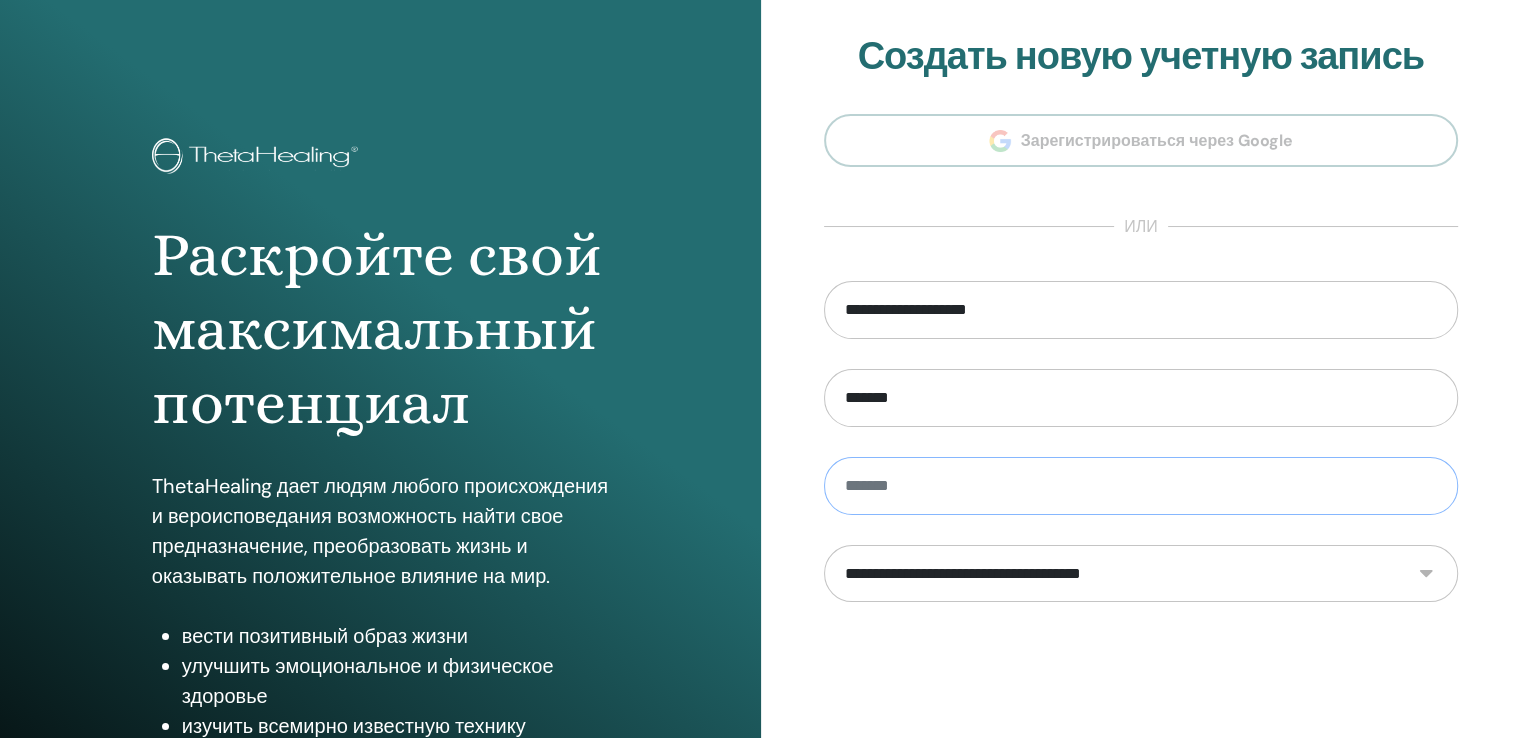click at bounding box center (1141, 486) 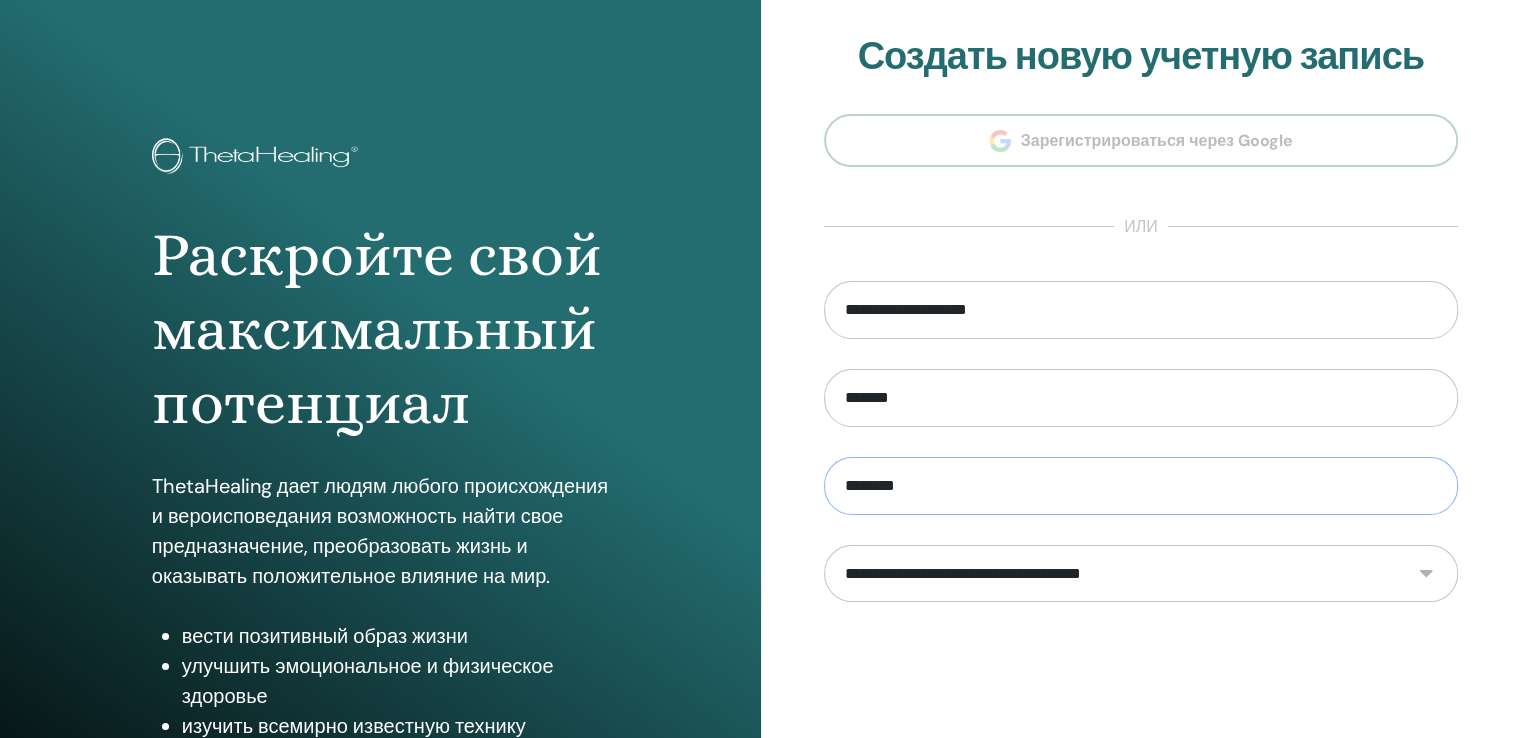 type on "********" 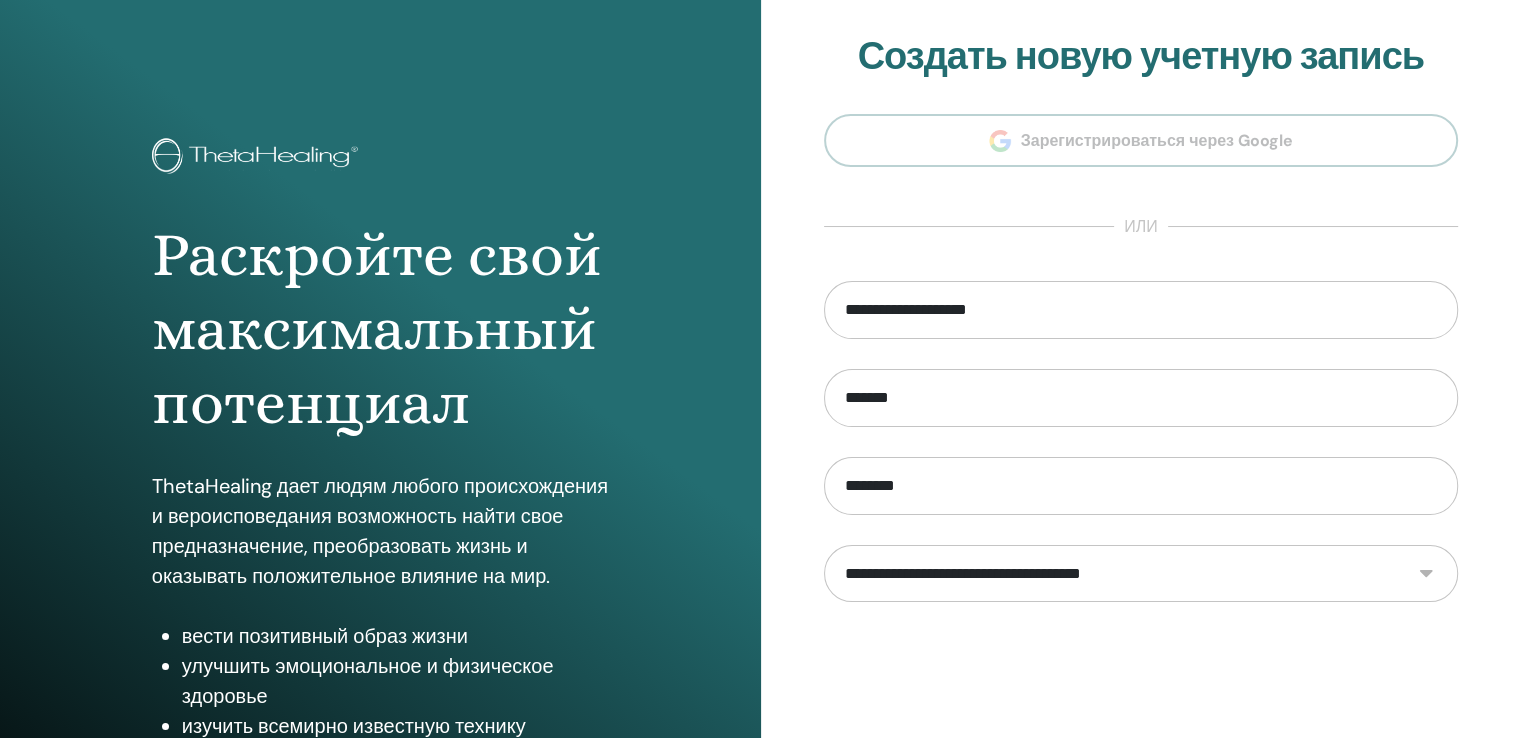 click on "**********" at bounding box center (1141, 480) 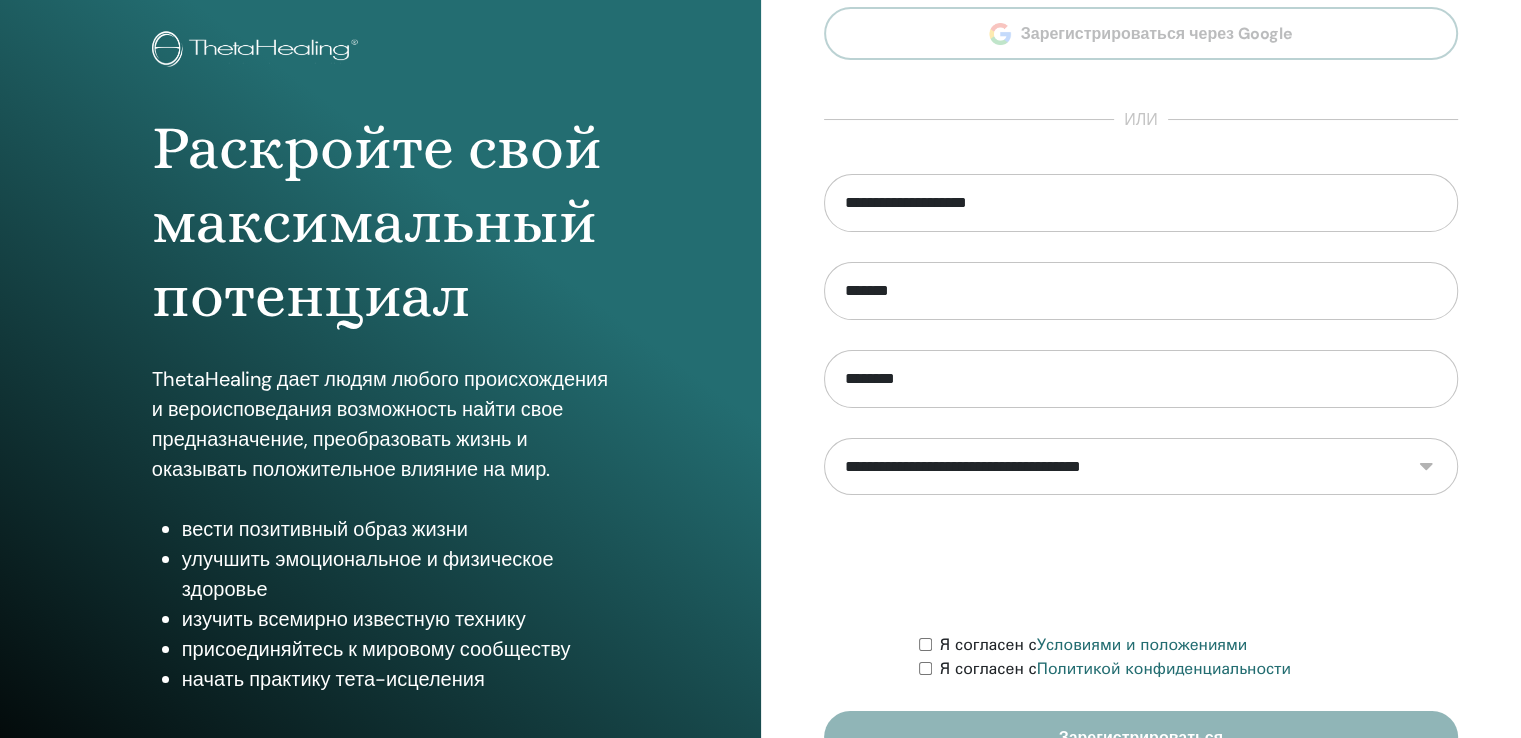 scroll, scrollTop: 200, scrollLeft: 0, axis: vertical 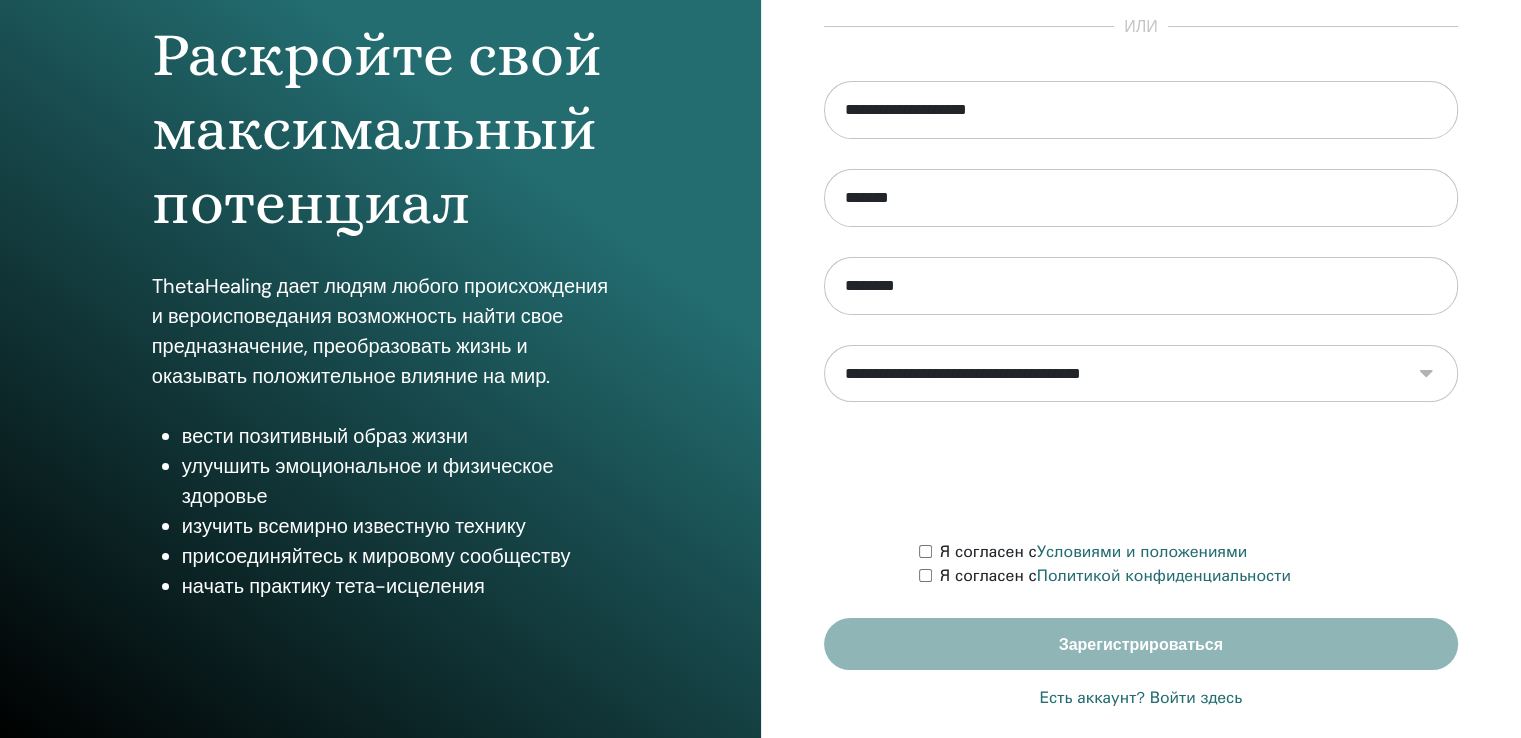 click on "**********" at bounding box center [1141, 374] 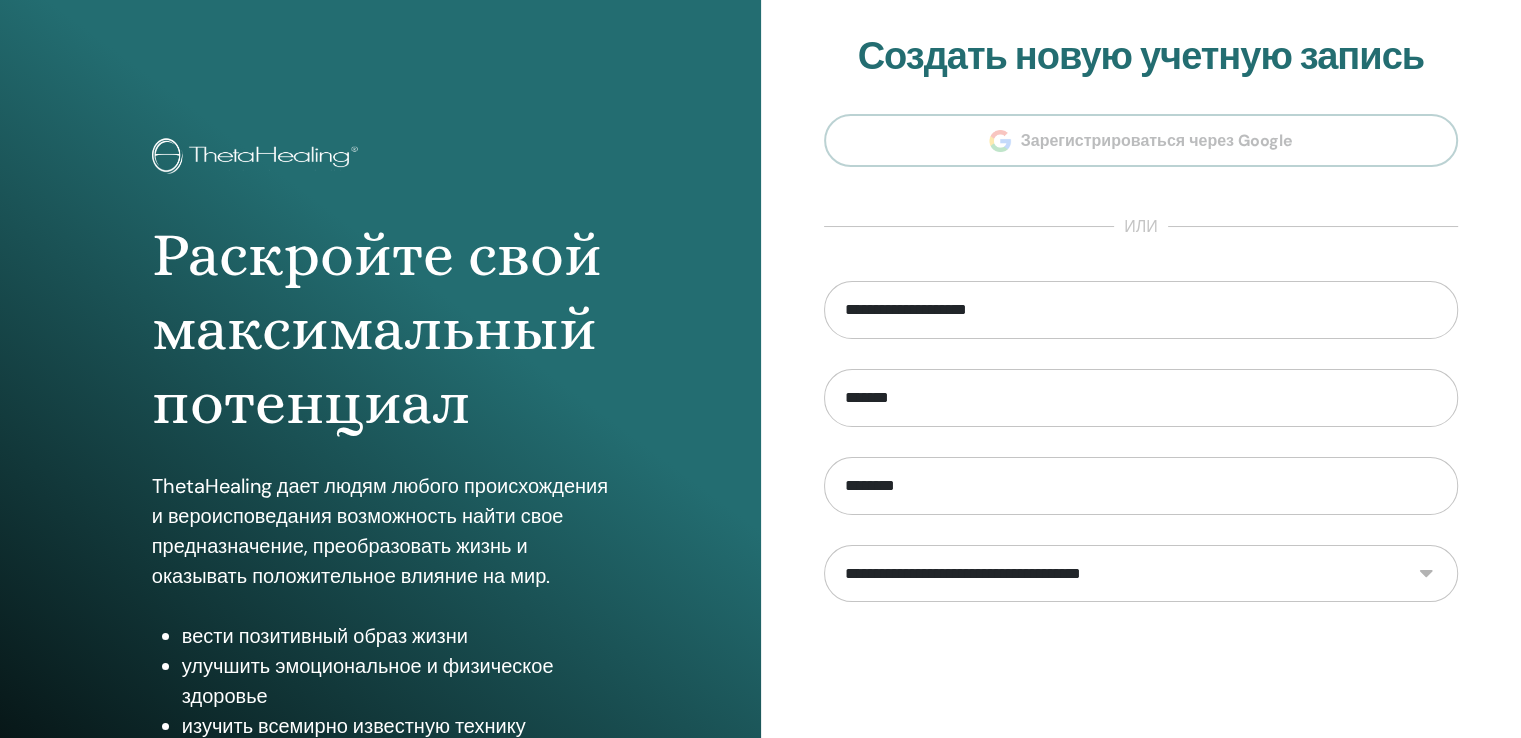scroll, scrollTop: 0, scrollLeft: 0, axis: both 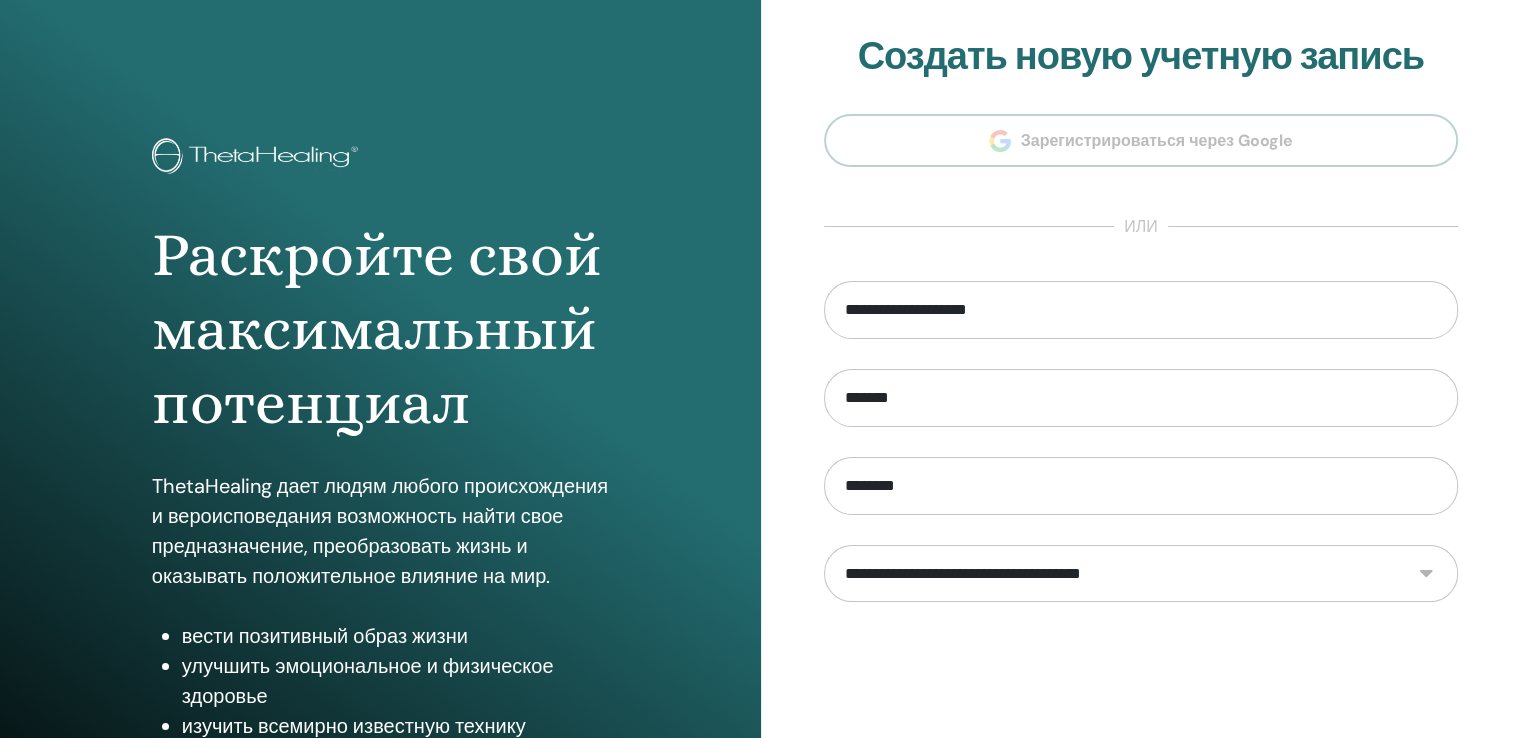 click on "**********" at bounding box center (1141, 574) 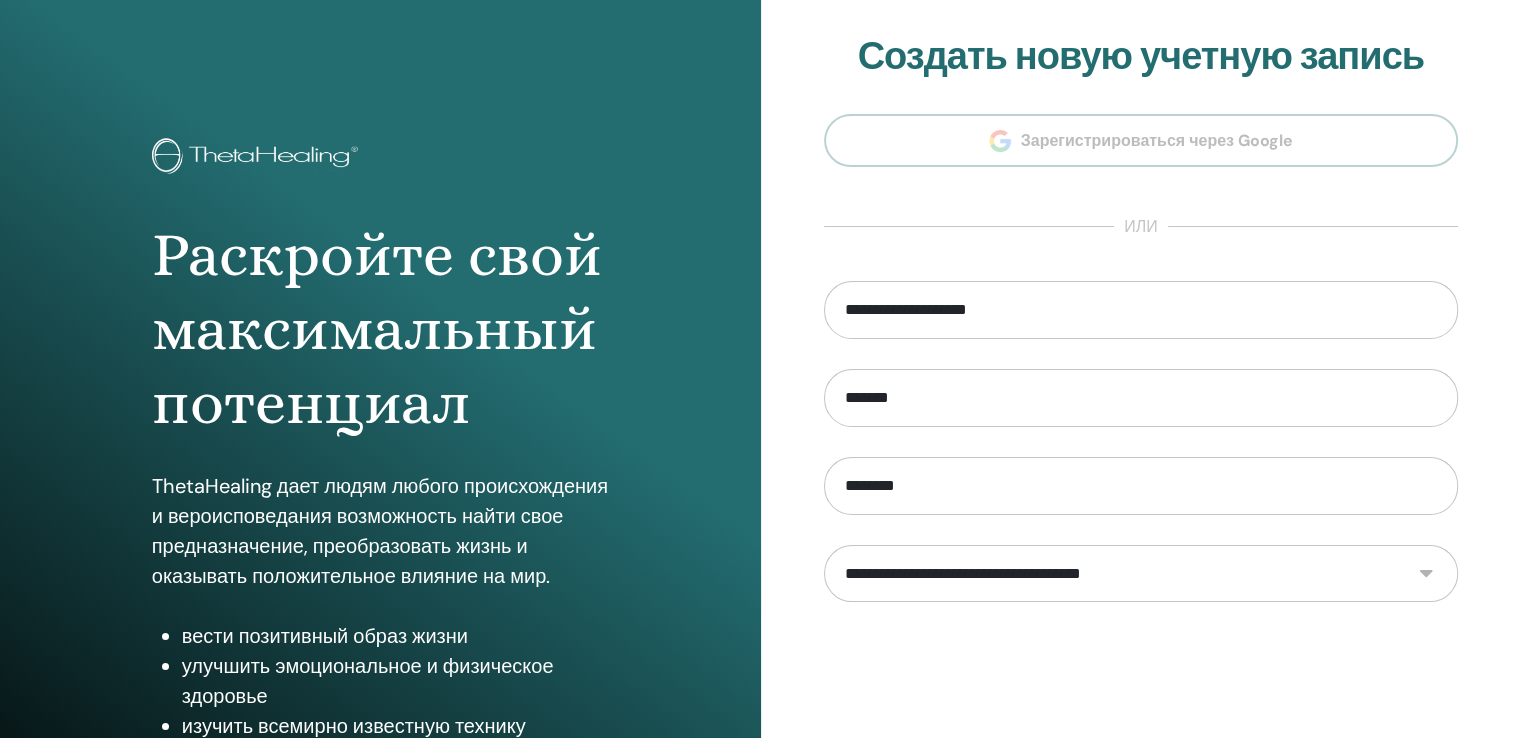 select on "***" 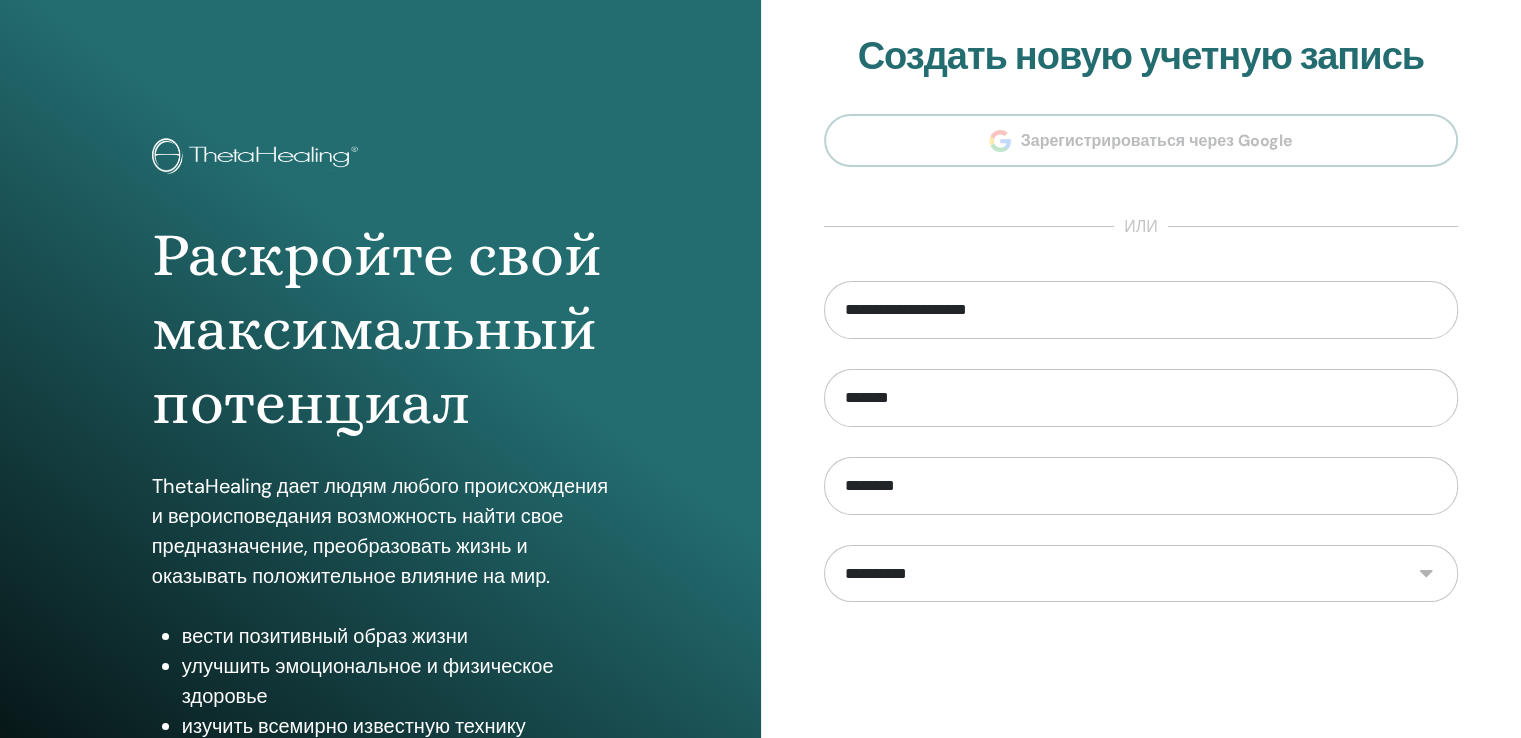 click on "**********" at bounding box center [1141, 574] 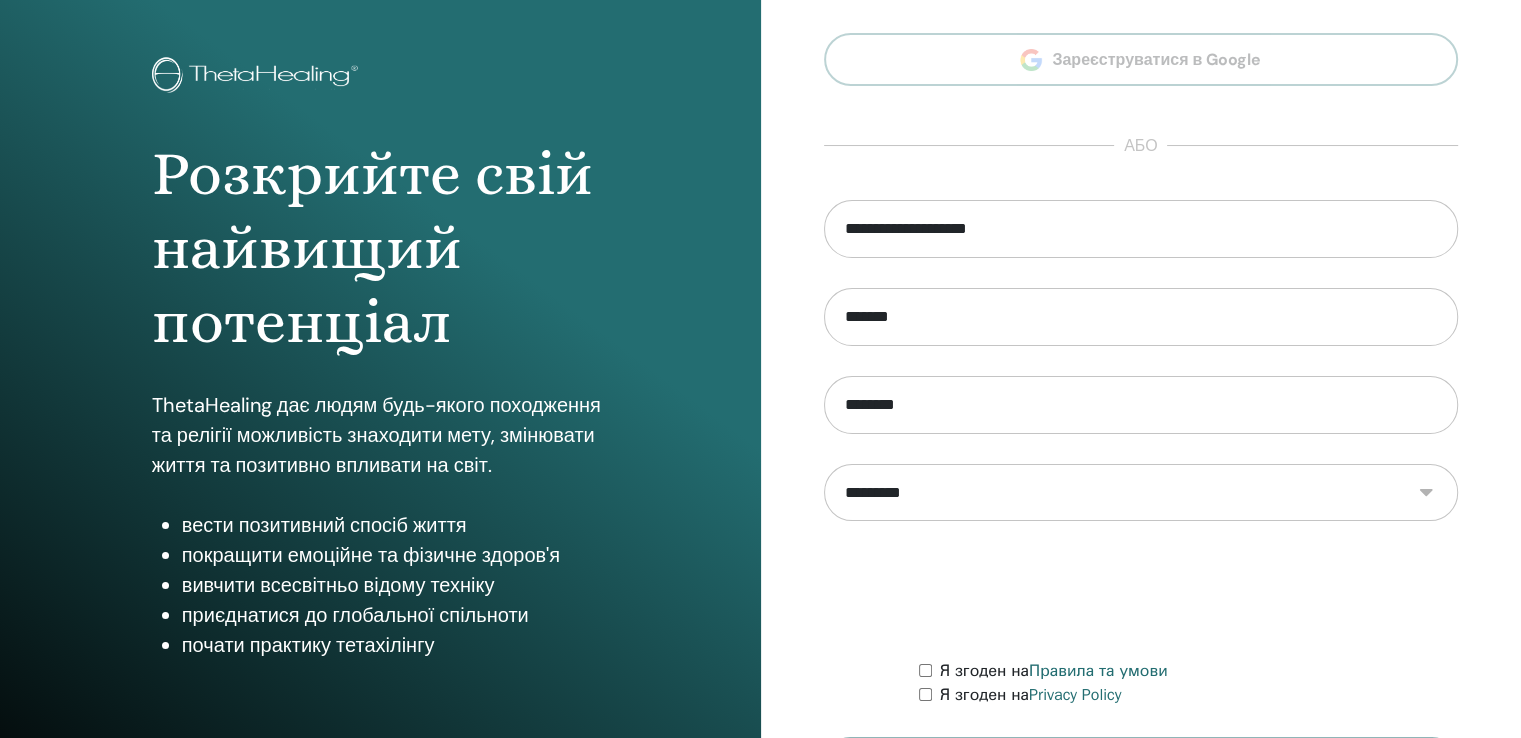 scroll, scrollTop: 200, scrollLeft: 0, axis: vertical 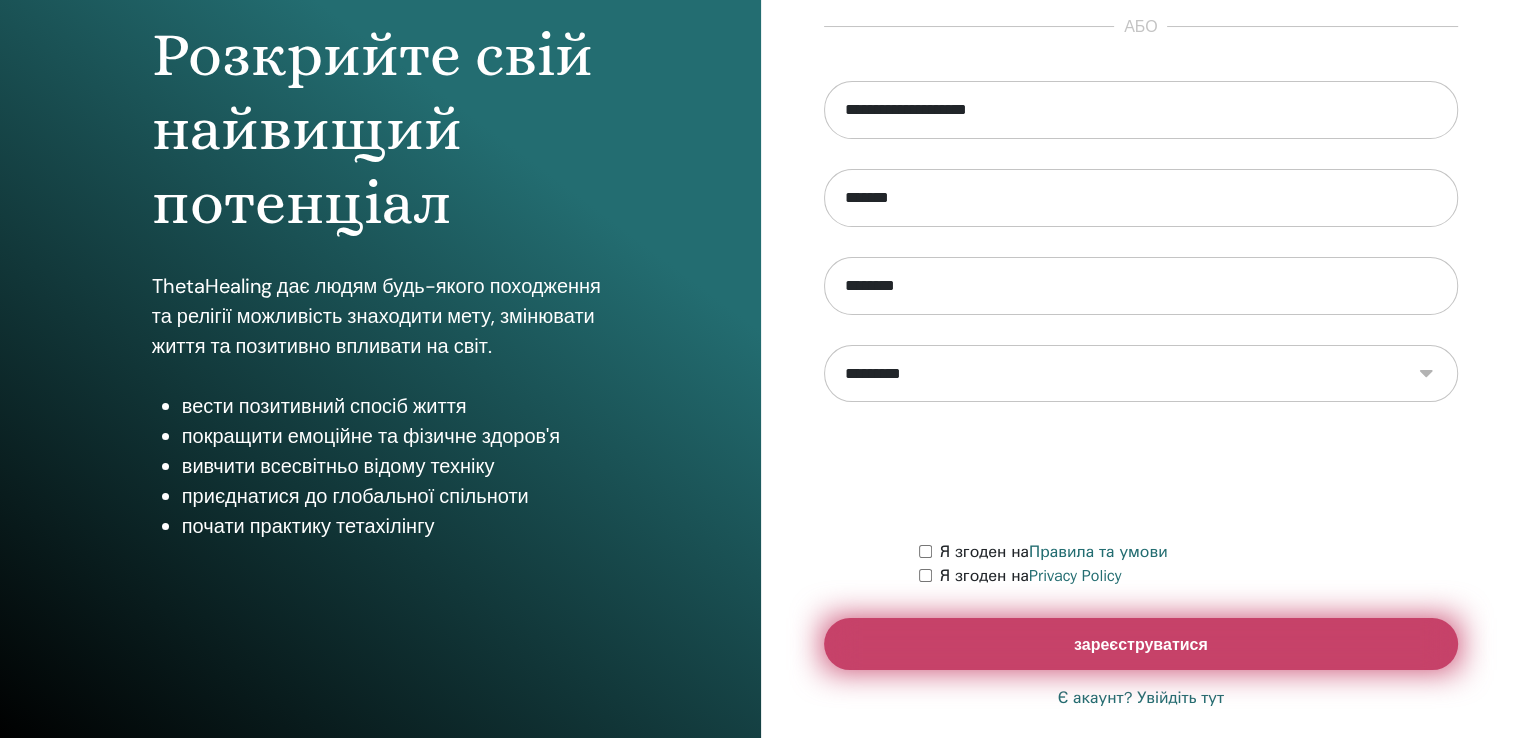 click on "зареєструватися" at bounding box center (1141, 644) 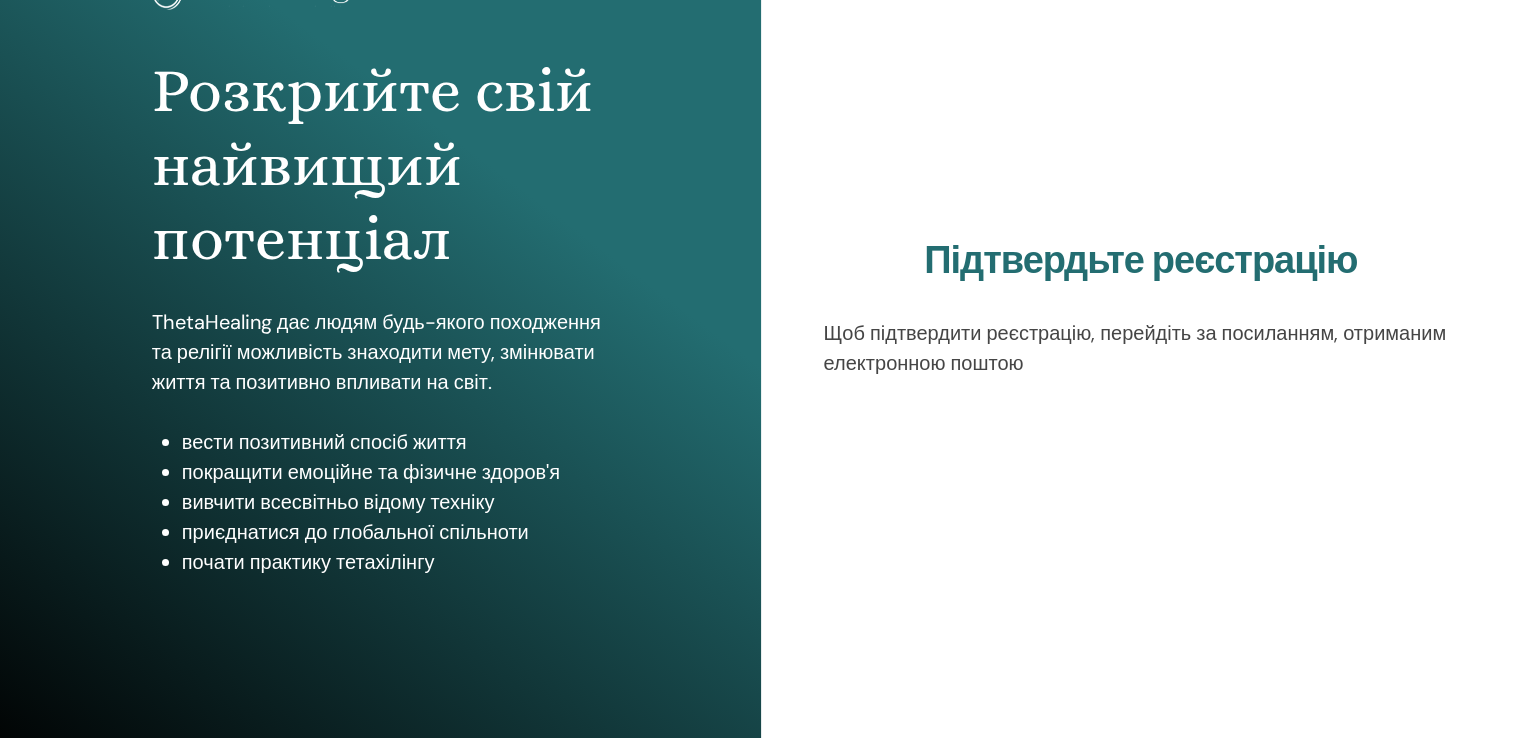 scroll, scrollTop: 200, scrollLeft: 0, axis: vertical 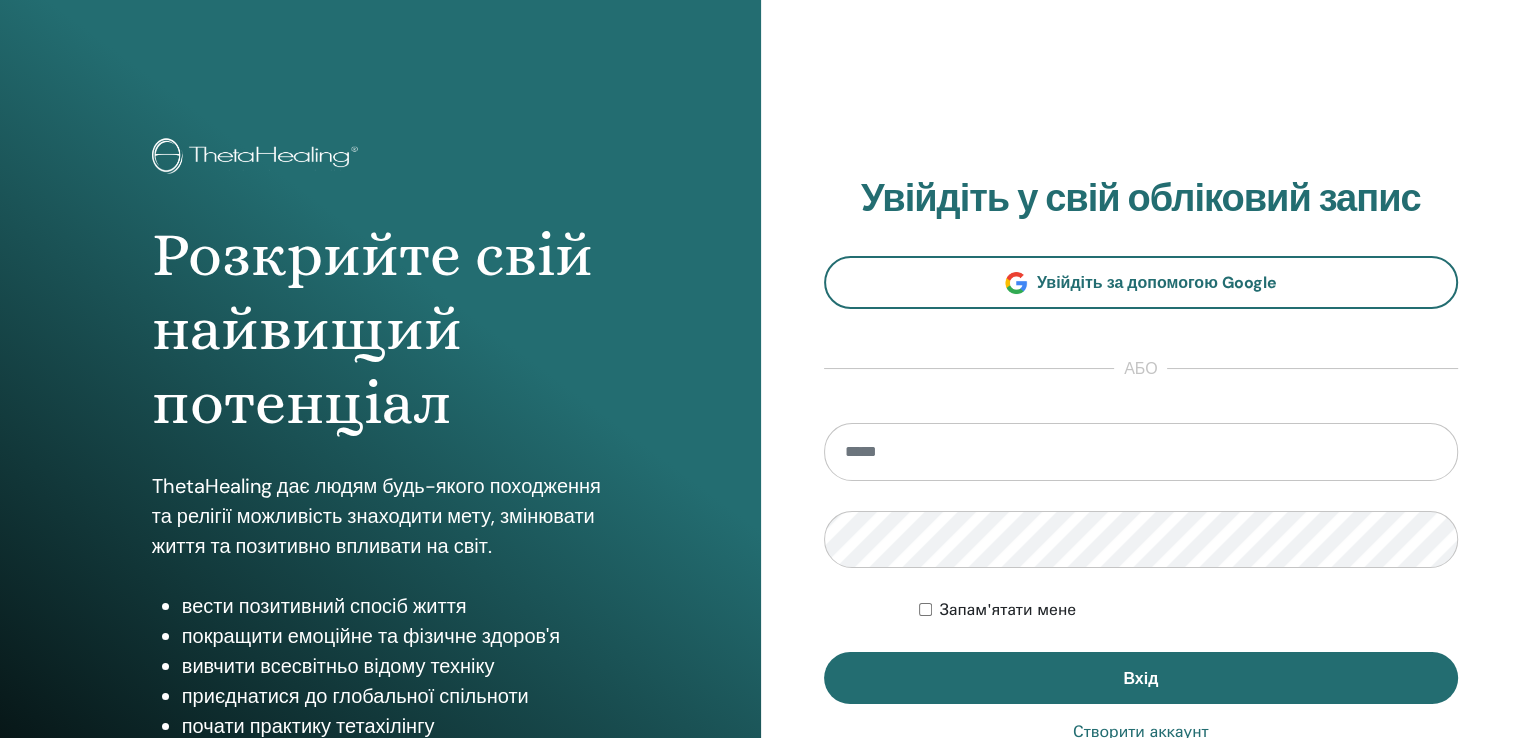 click at bounding box center (1141, 452) 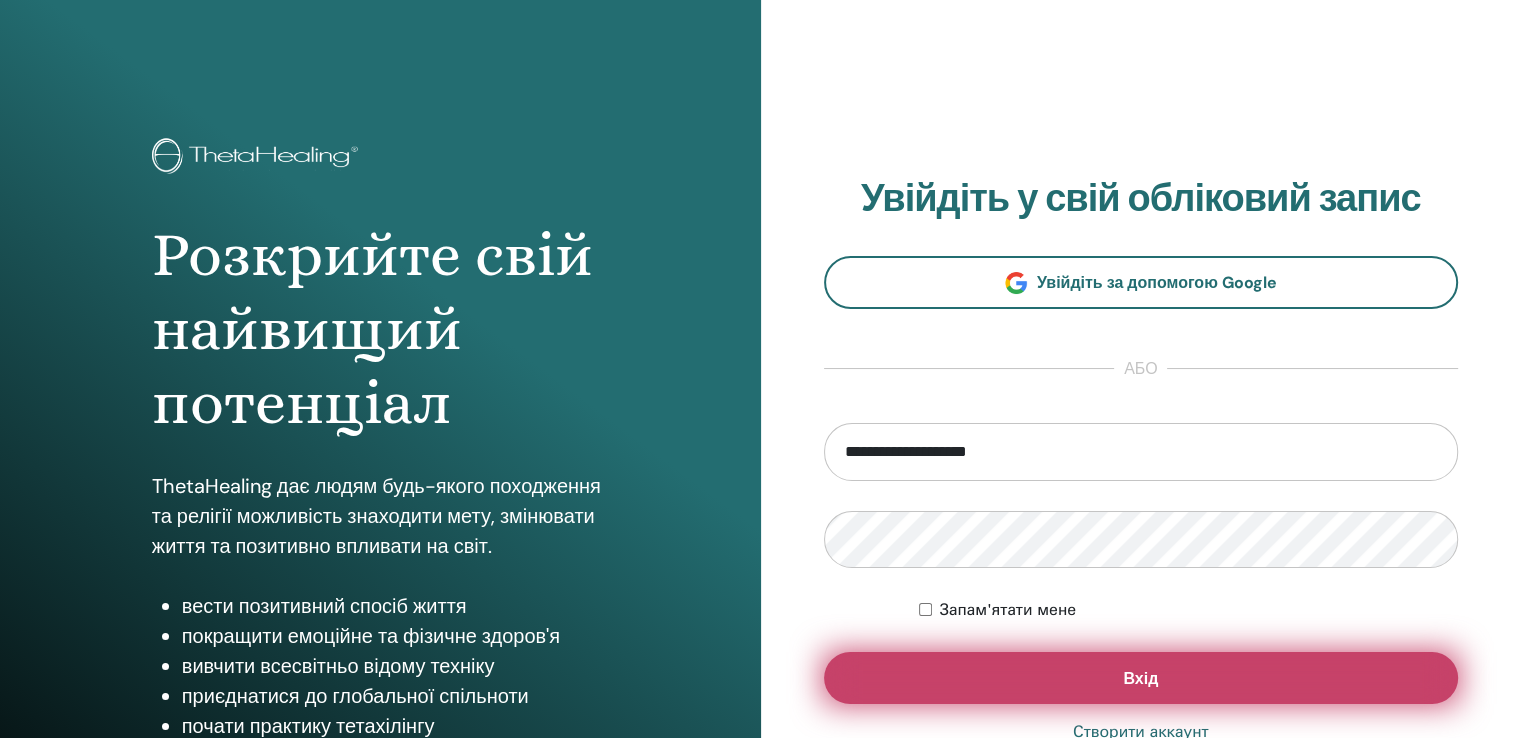 click on "Вхід" at bounding box center [1141, 678] 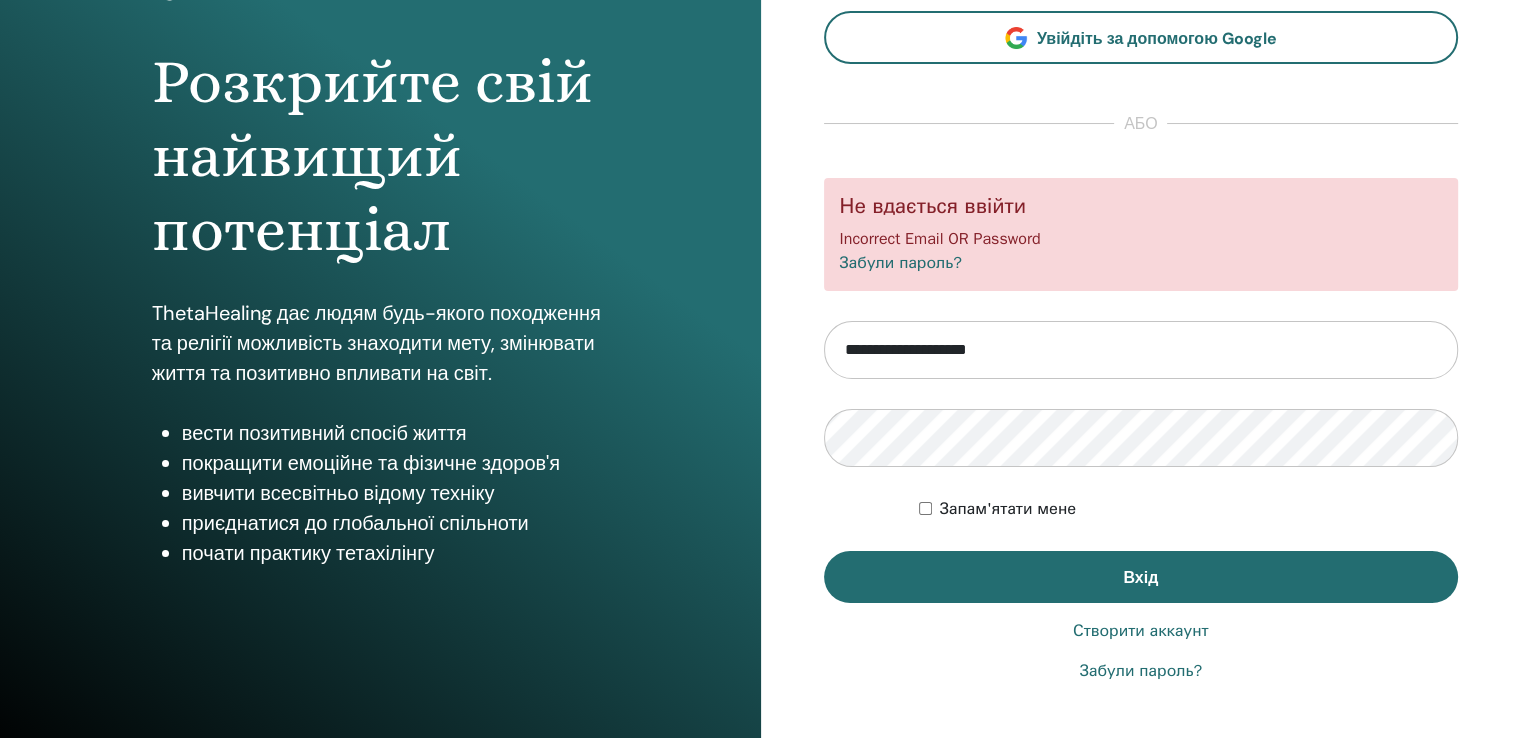 scroll, scrollTop: 200, scrollLeft: 0, axis: vertical 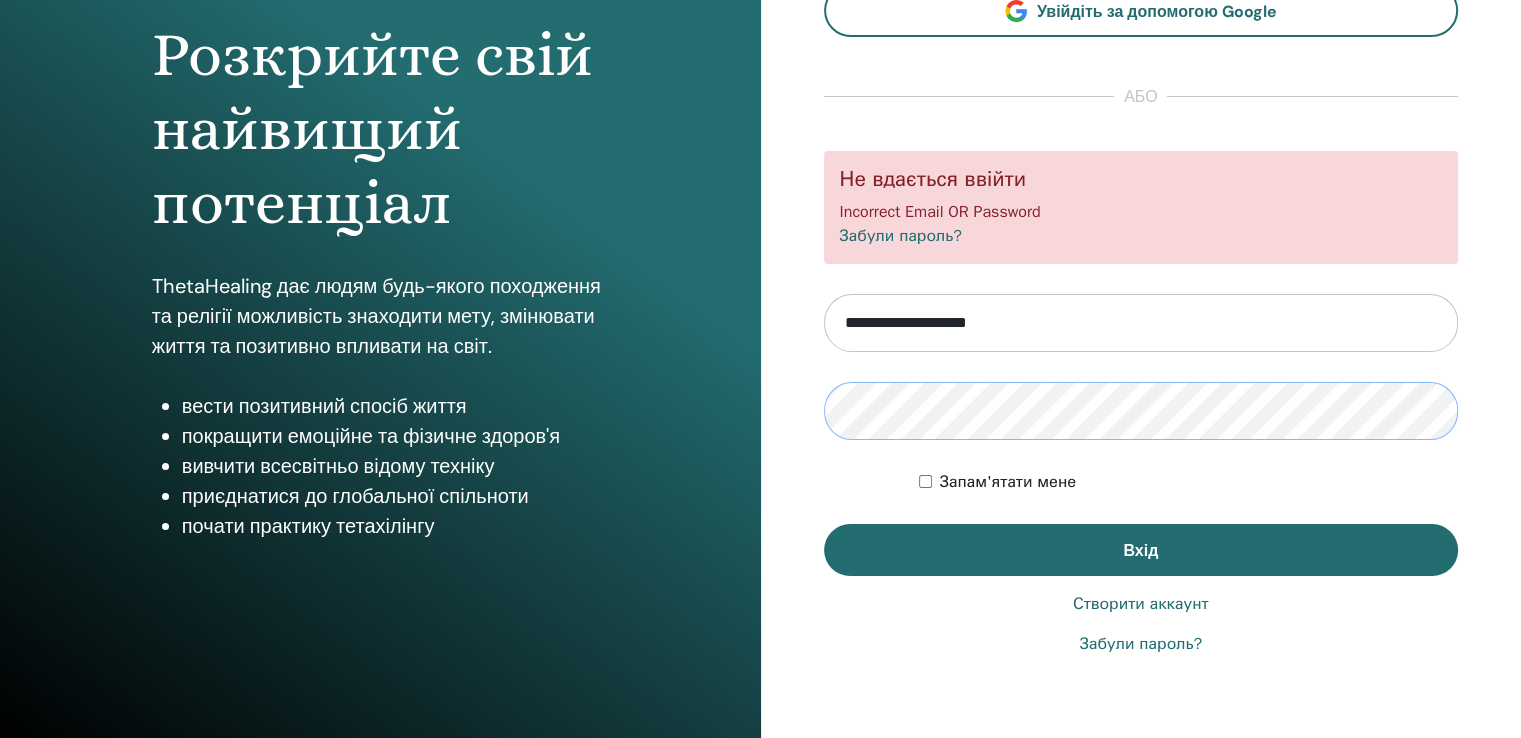 click on "Вхід" at bounding box center [1141, 550] 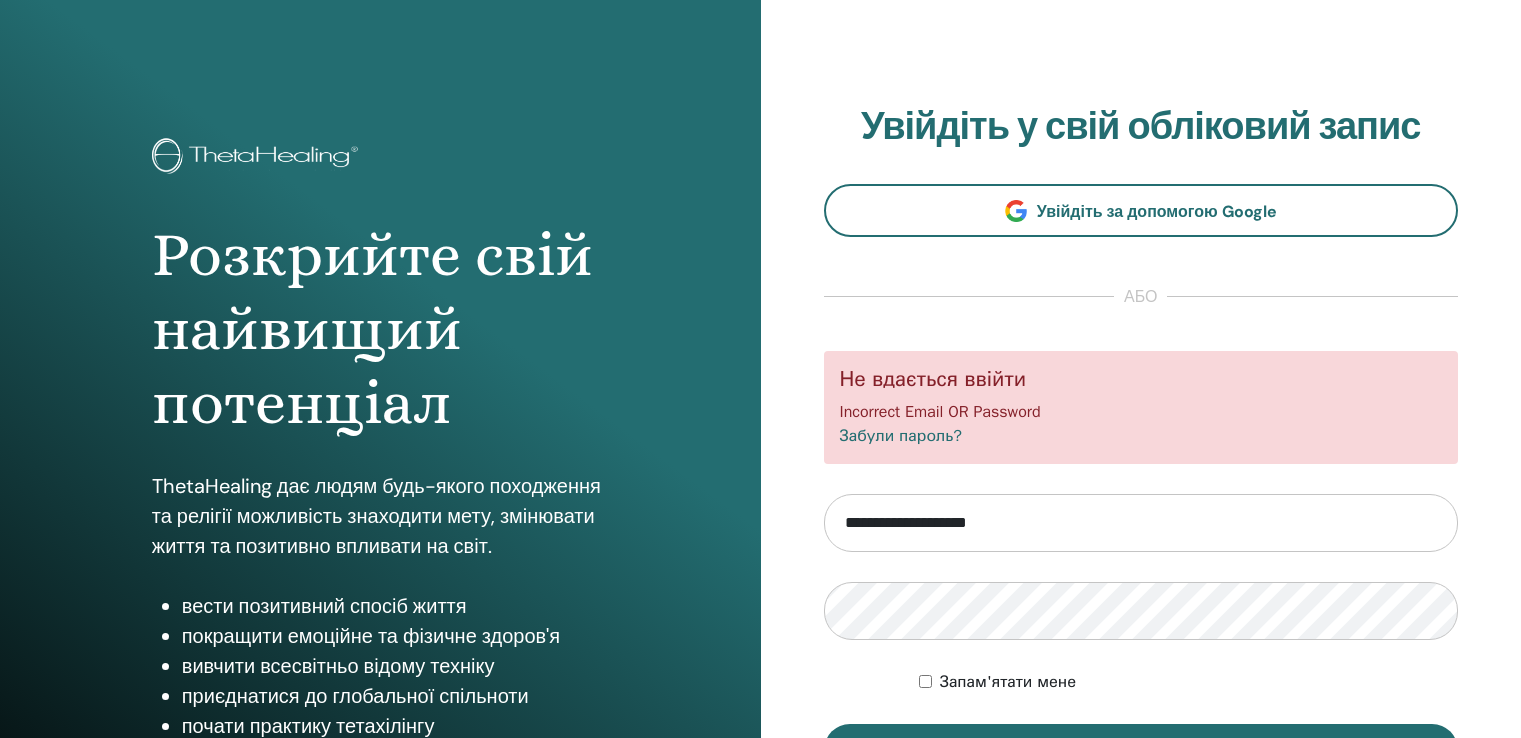 scroll, scrollTop: 0, scrollLeft: 0, axis: both 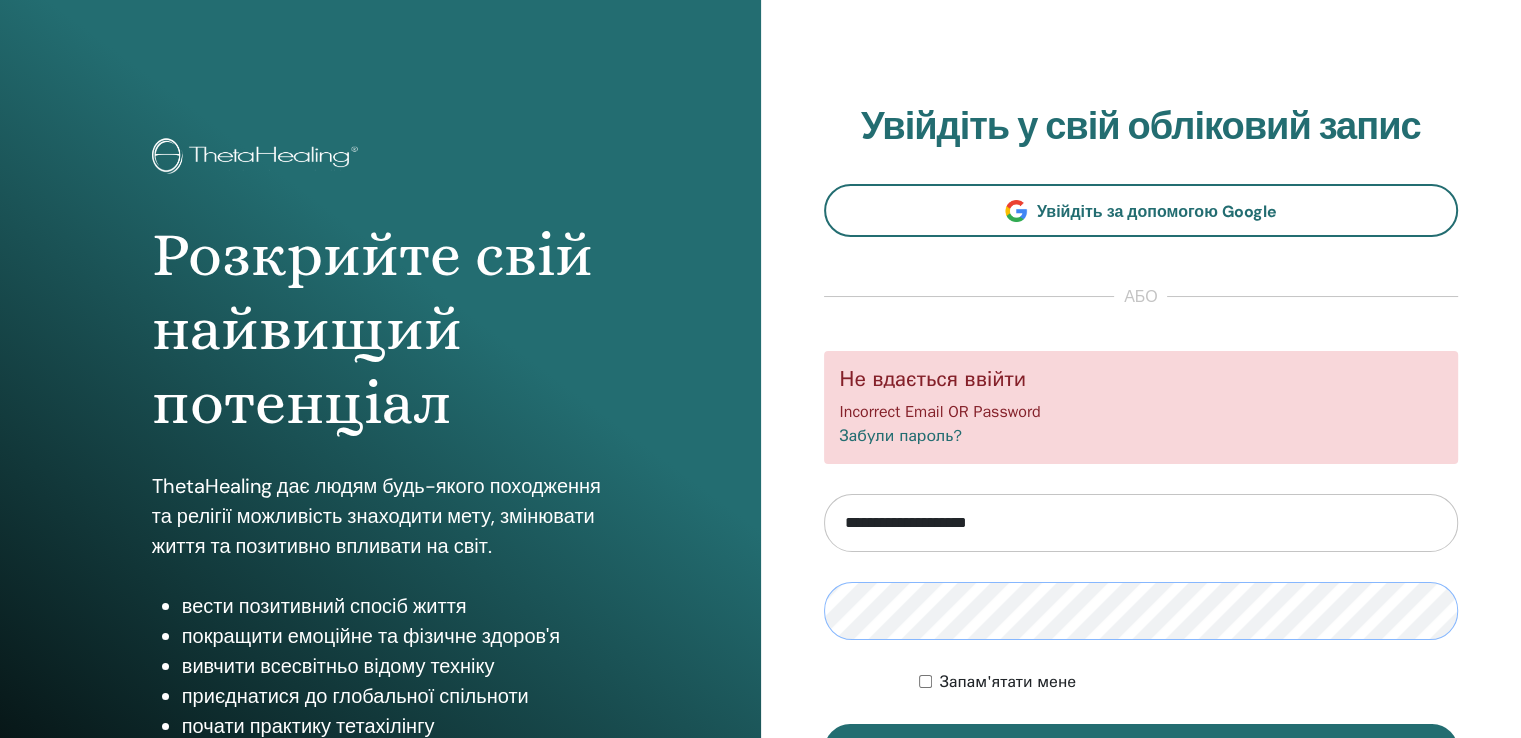 click on "Вхід" at bounding box center [1141, 750] 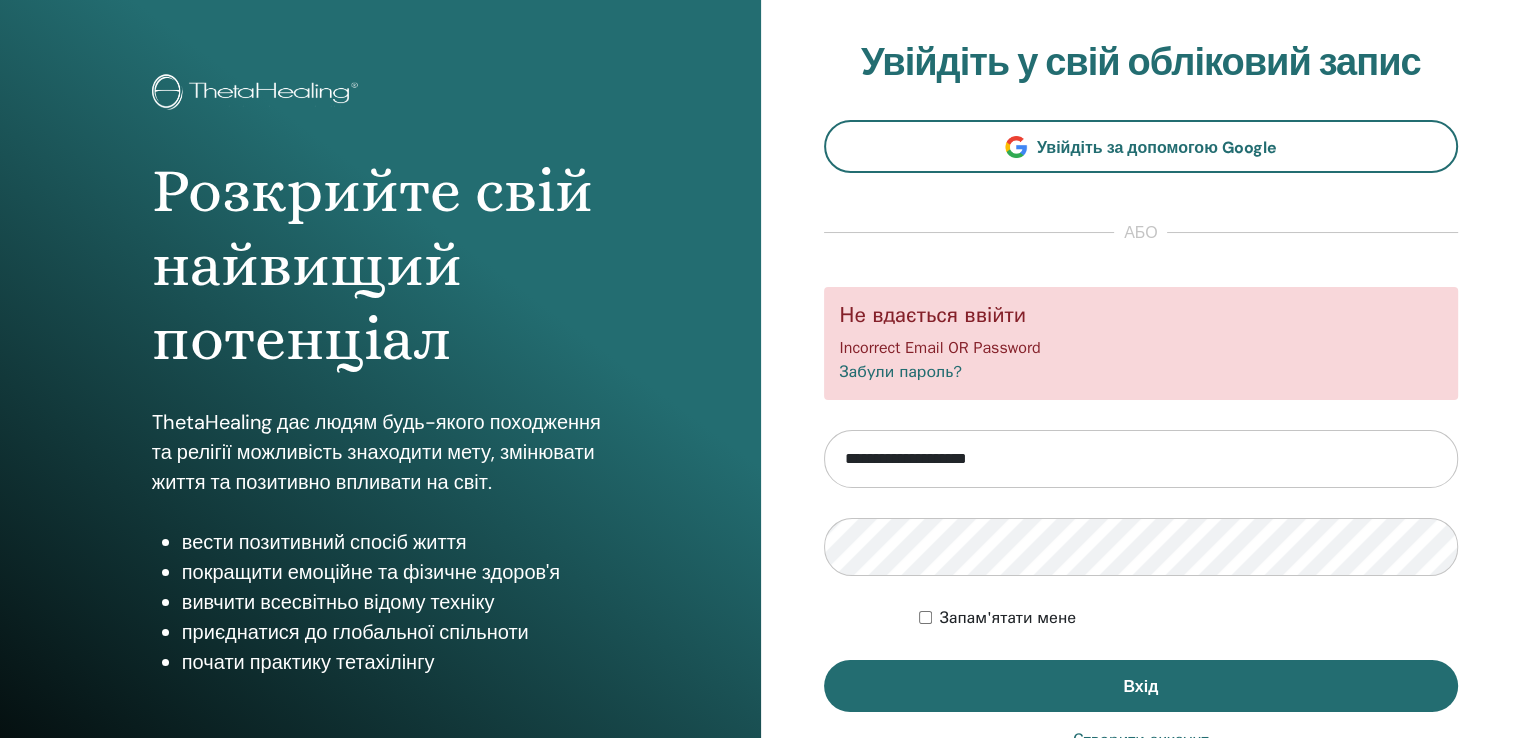 scroll, scrollTop: 100, scrollLeft: 0, axis: vertical 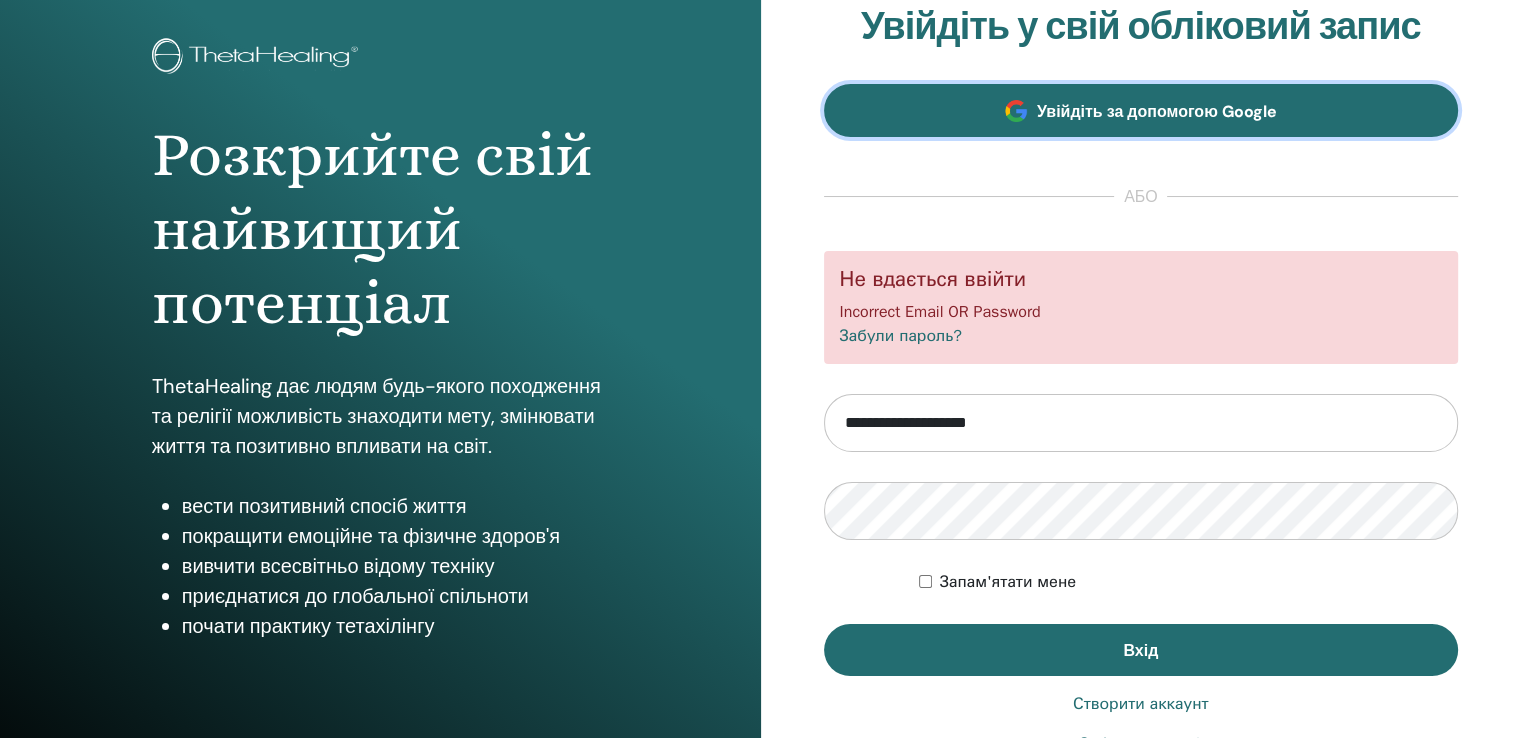 click on "Увійдіть за допомогою Google" at bounding box center [1157, 111] 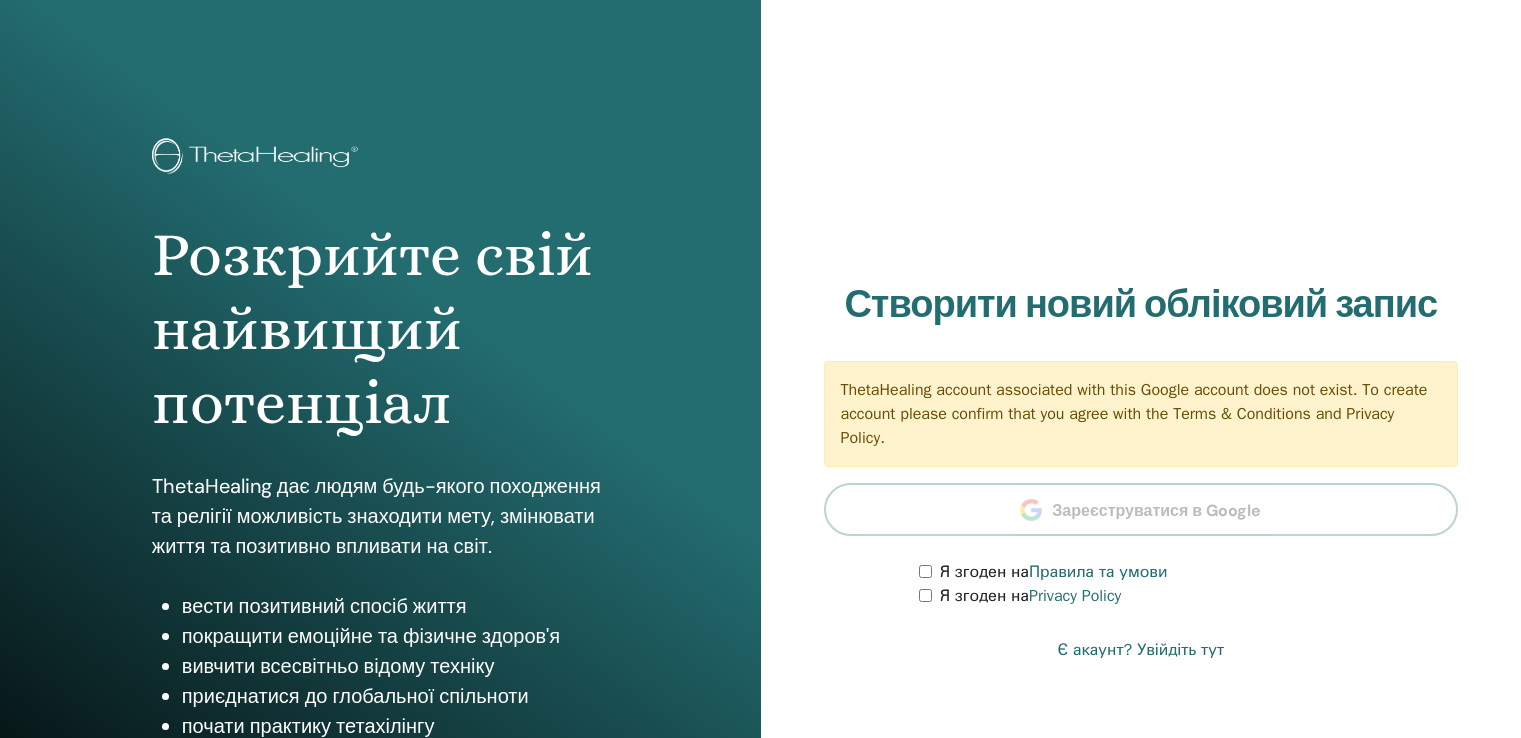 scroll, scrollTop: 0, scrollLeft: 0, axis: both 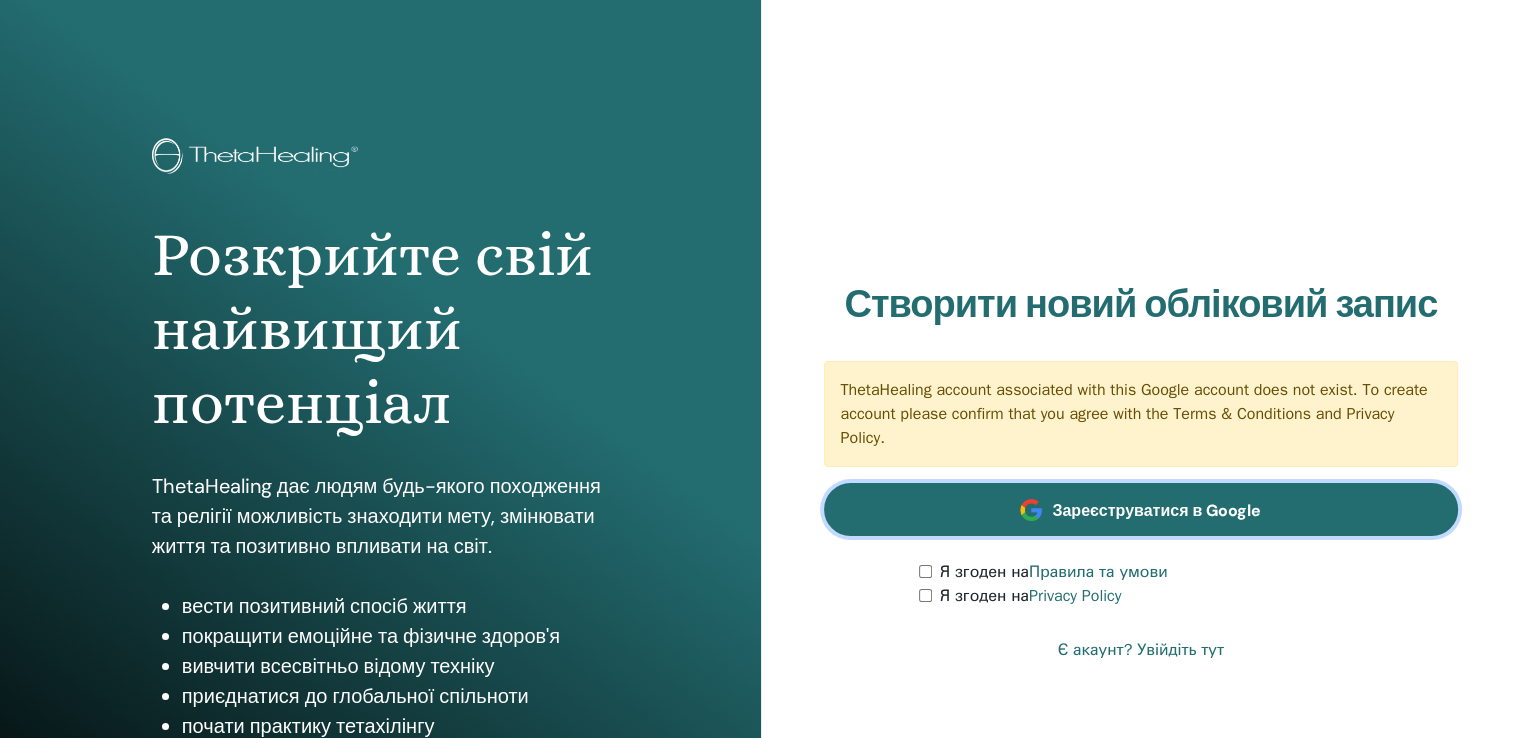 click on "Зареєструватися в Google" at bounding box center (1156, 510) 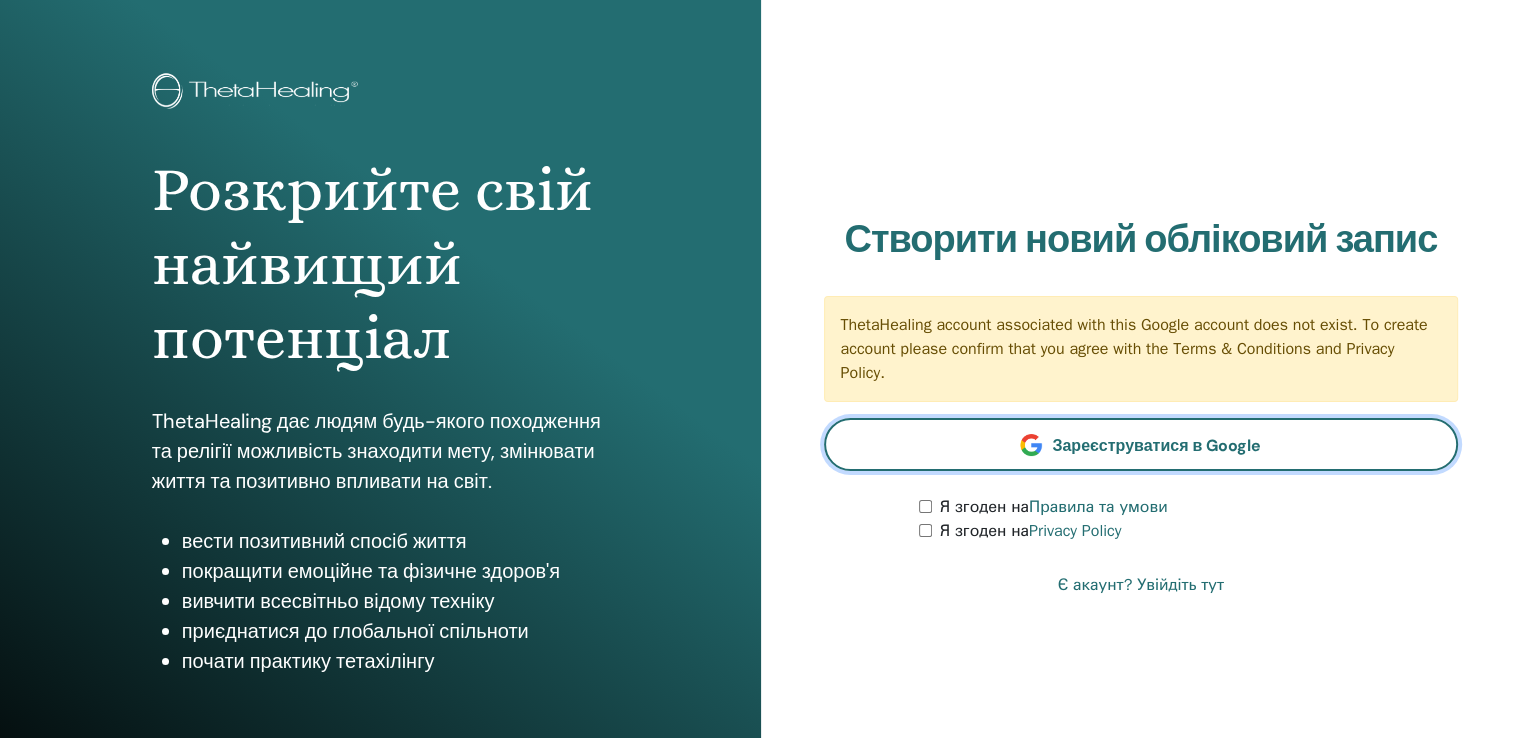 scroll, scrollTop: 100, scrollLeft: 0, axis: vertical 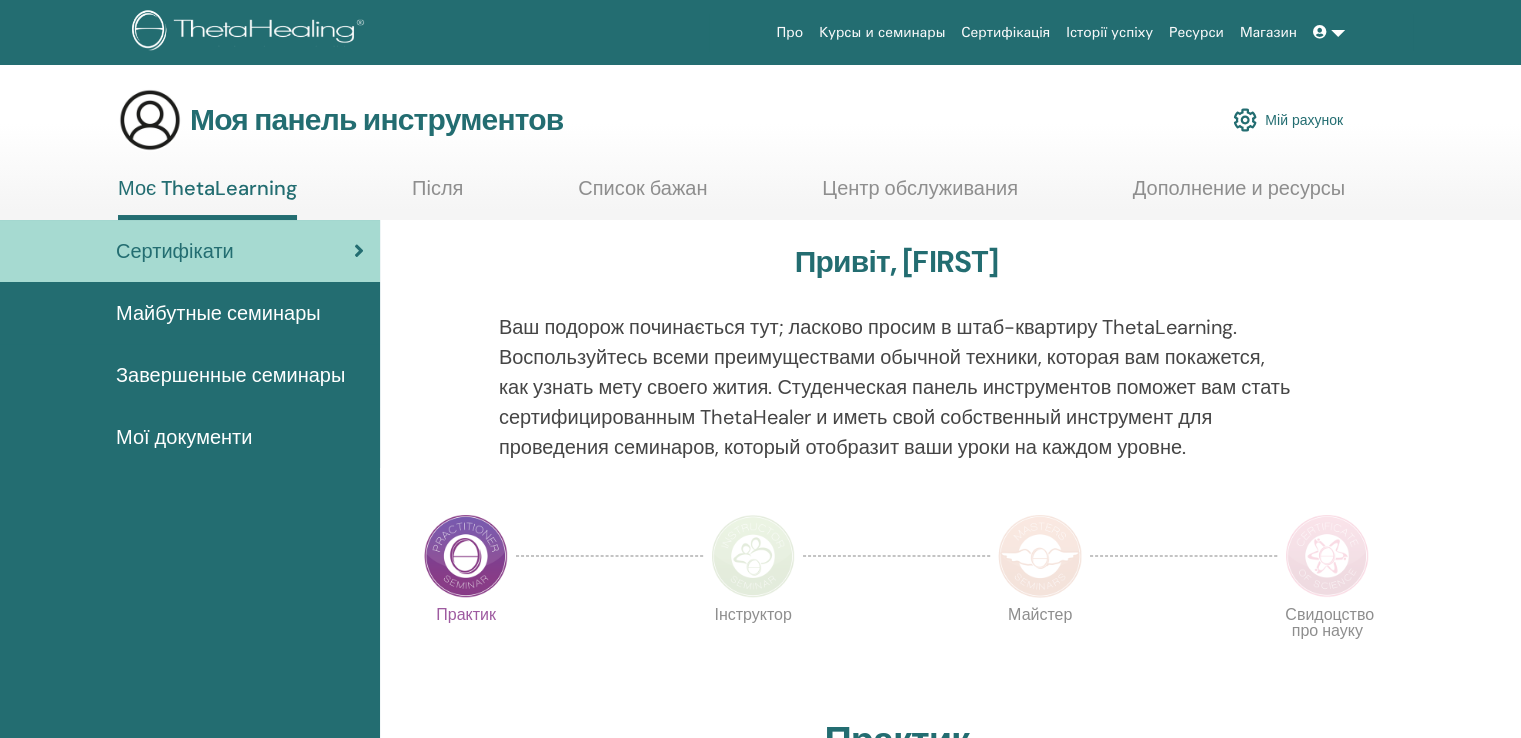 click on "Привіт, [FIRST]
Ваш подорож починається тут; ласково просим в штаб-квартиру ThetaLearning. Воспользуйтесь всеми преимуществами обычной техники, которая вам покажется, как узнать мету своего жития. Студенческая панель инструментов поможет вам стать сертифицированным ThetaHealer и иметь свой собственный инструмент для проведения семинаров, который отобразит ваши уроки на каждом уровне." at bounding box center [896, 1126] 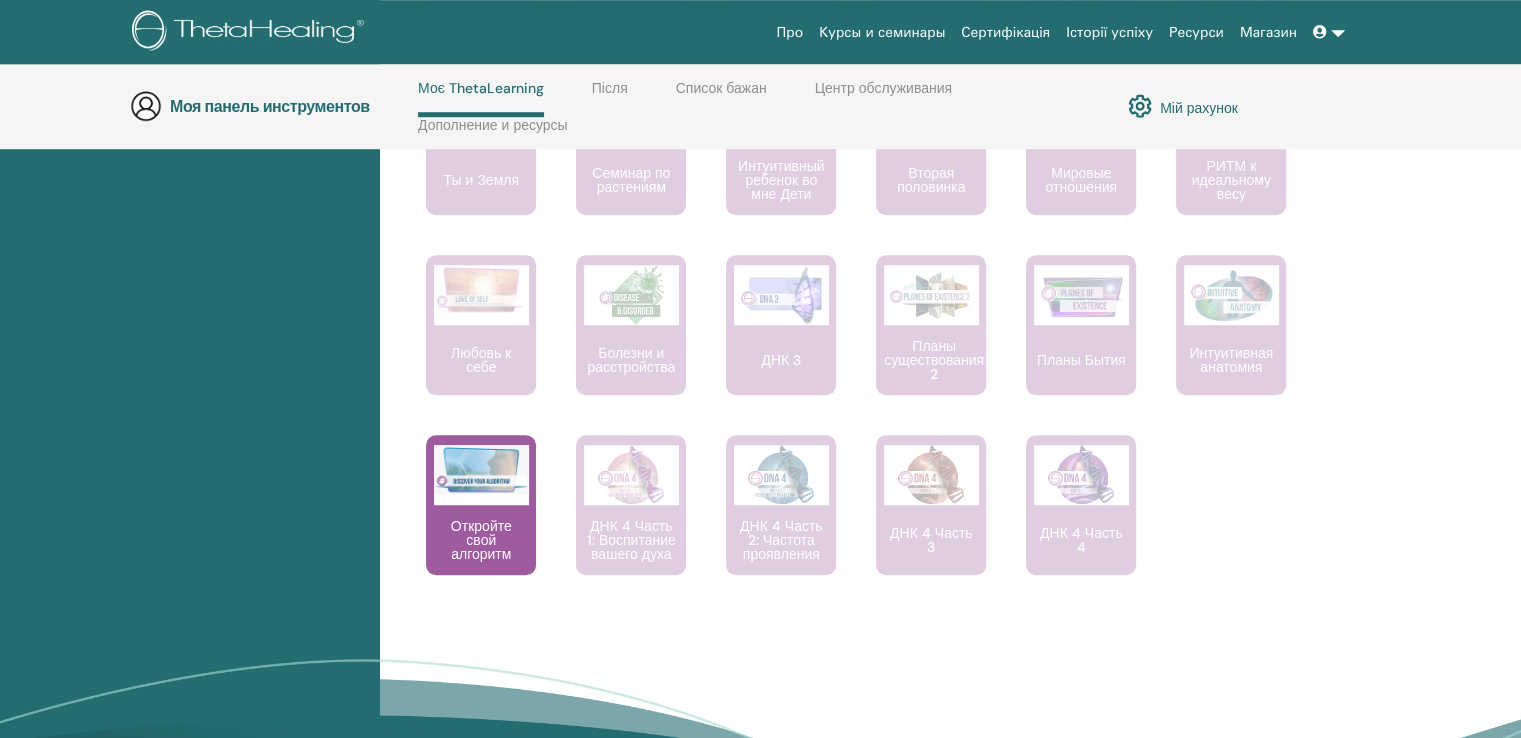 scroll, scrollTop: 1484, scrollLeft: 0, axis: vertical 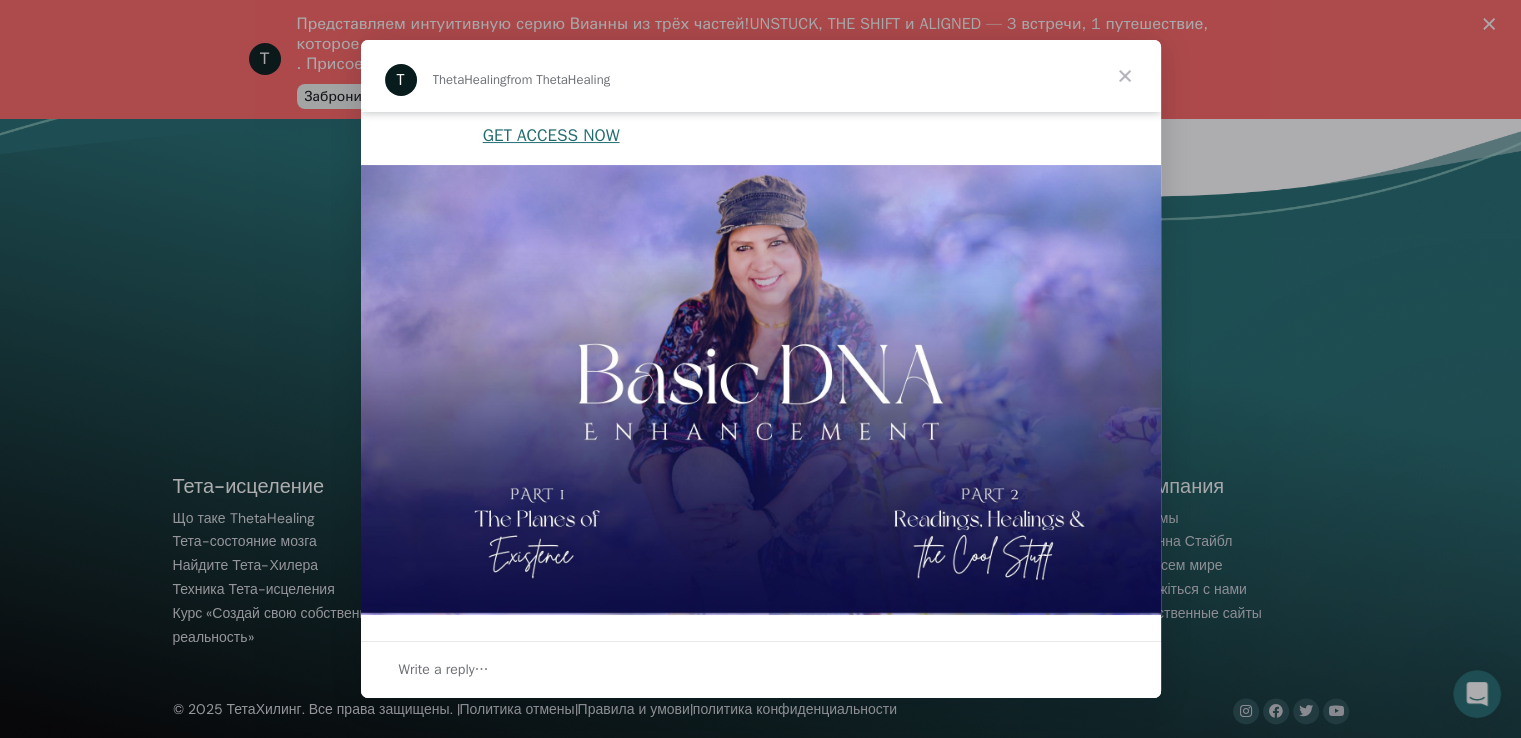click at bounding box center [1125, 76] 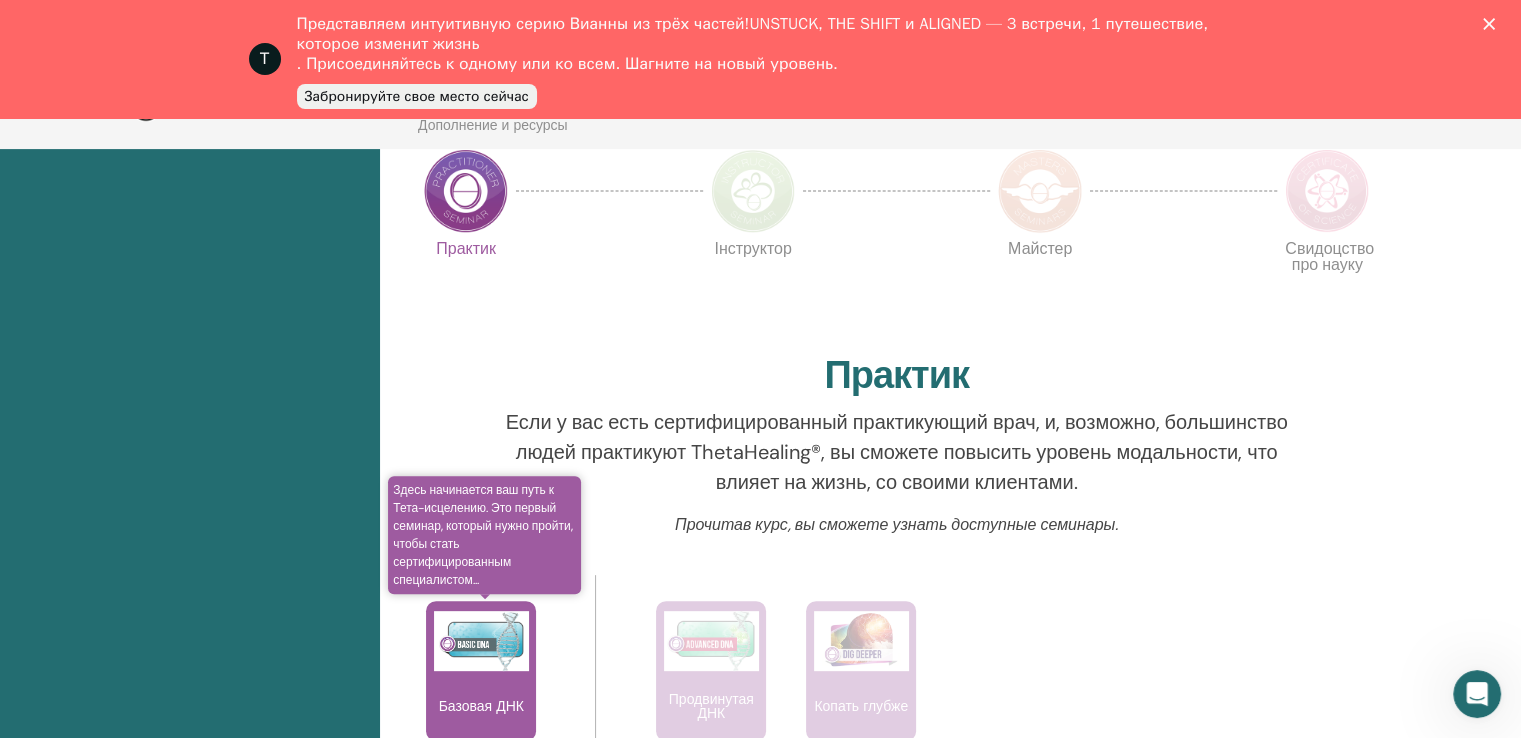 scroll, scrollTop: 602, scrollLeft: 0, axis: vertical 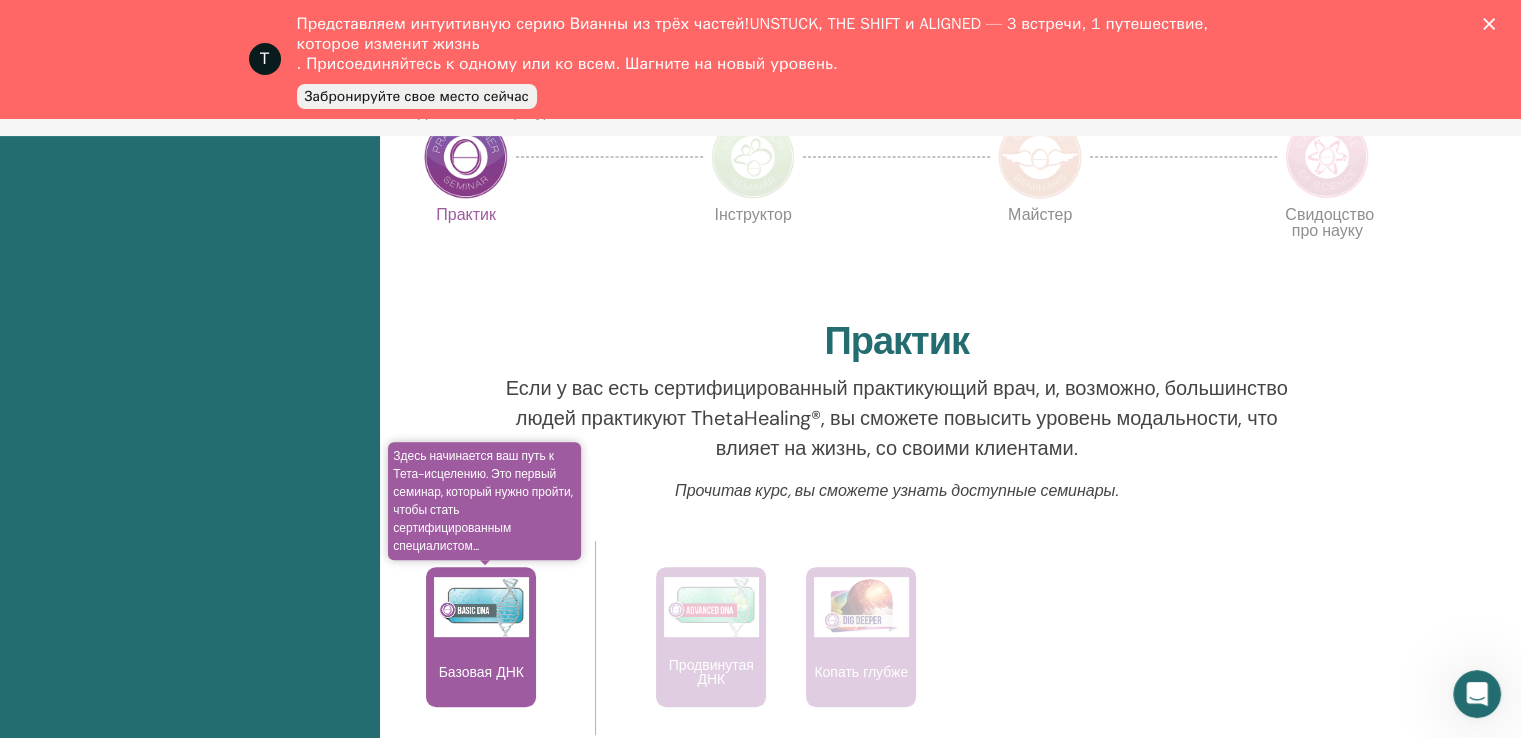 click at bounding box center [481, 607] 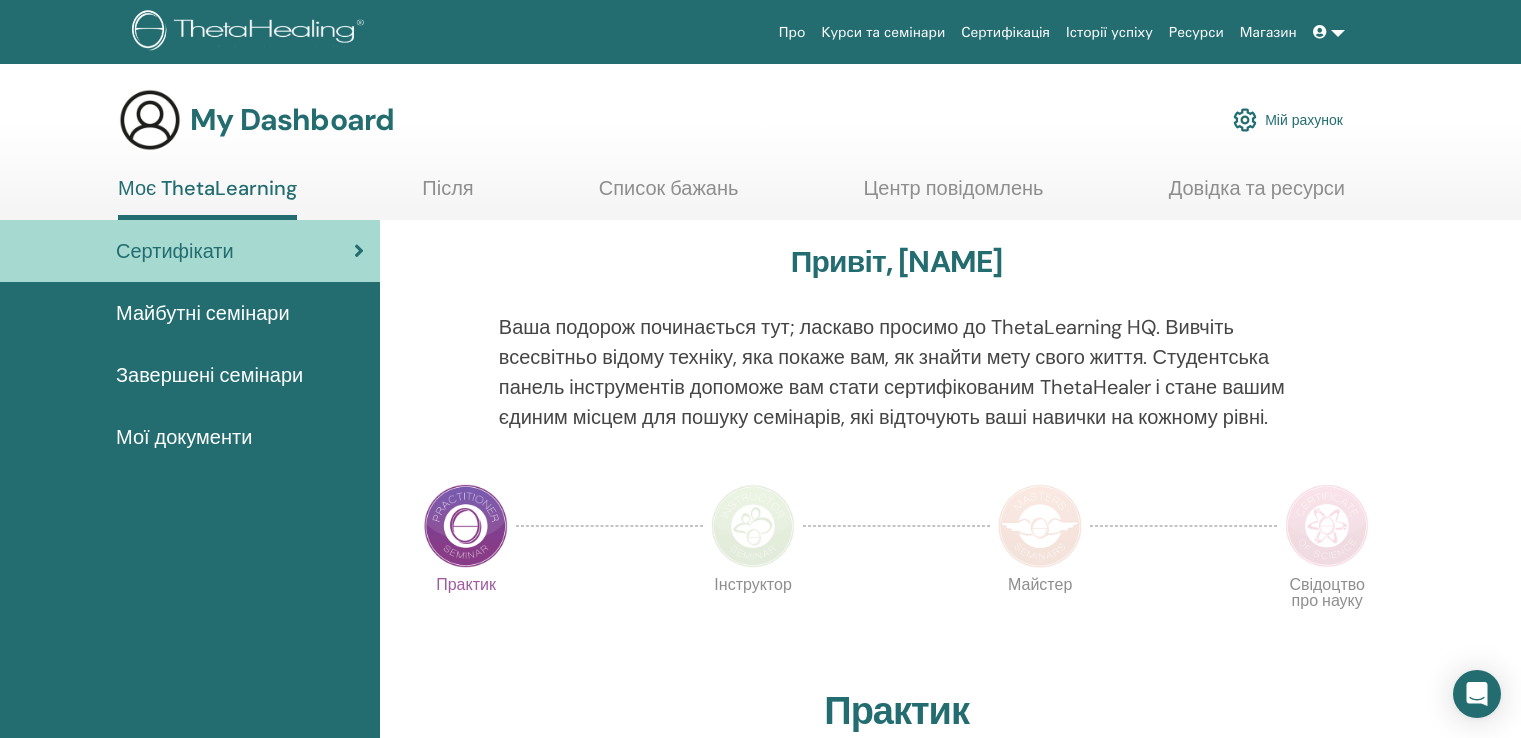 scroll, scrollTop: 0, scrollLeft: 0, axis: both 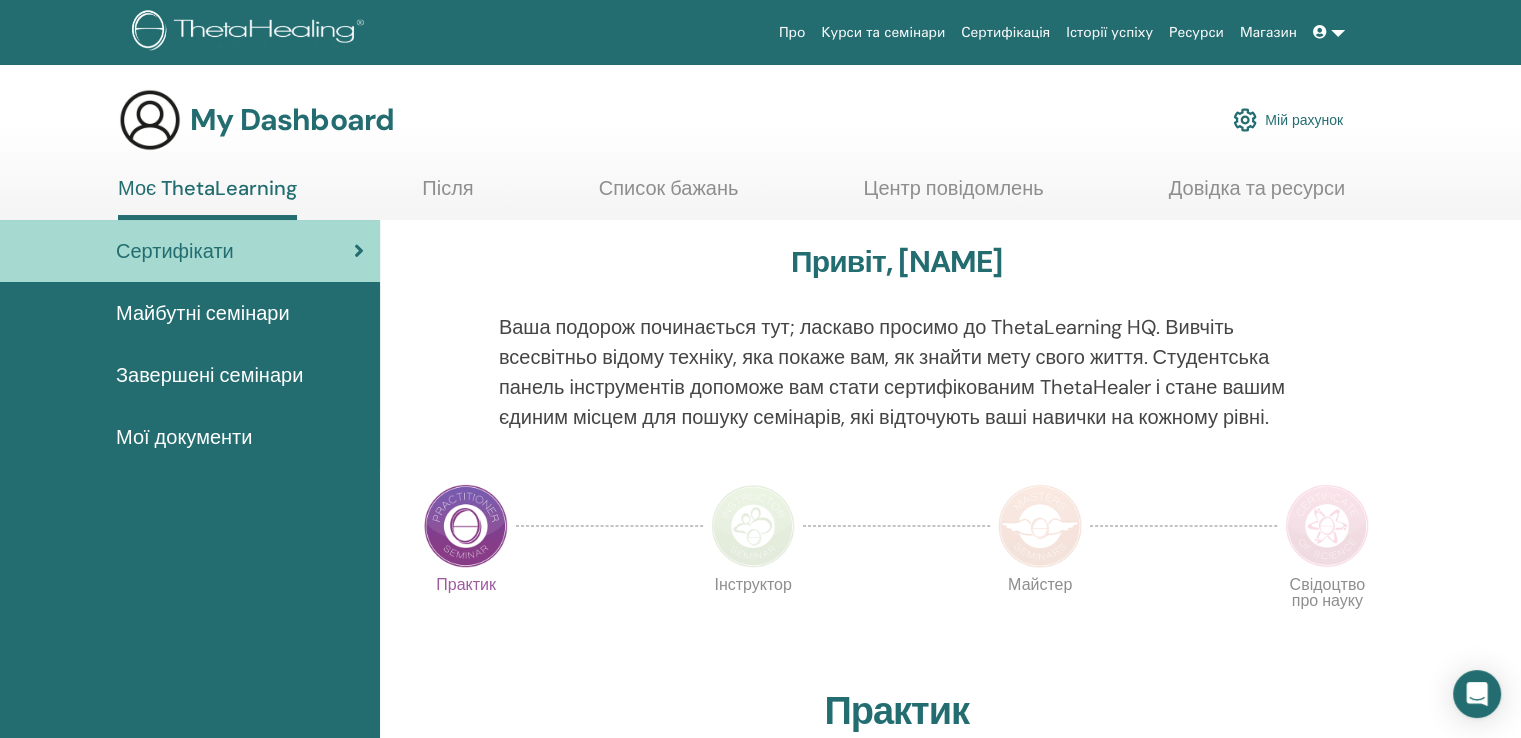 click on "Привіт, [NAME]" at bounding box center [897, 262] 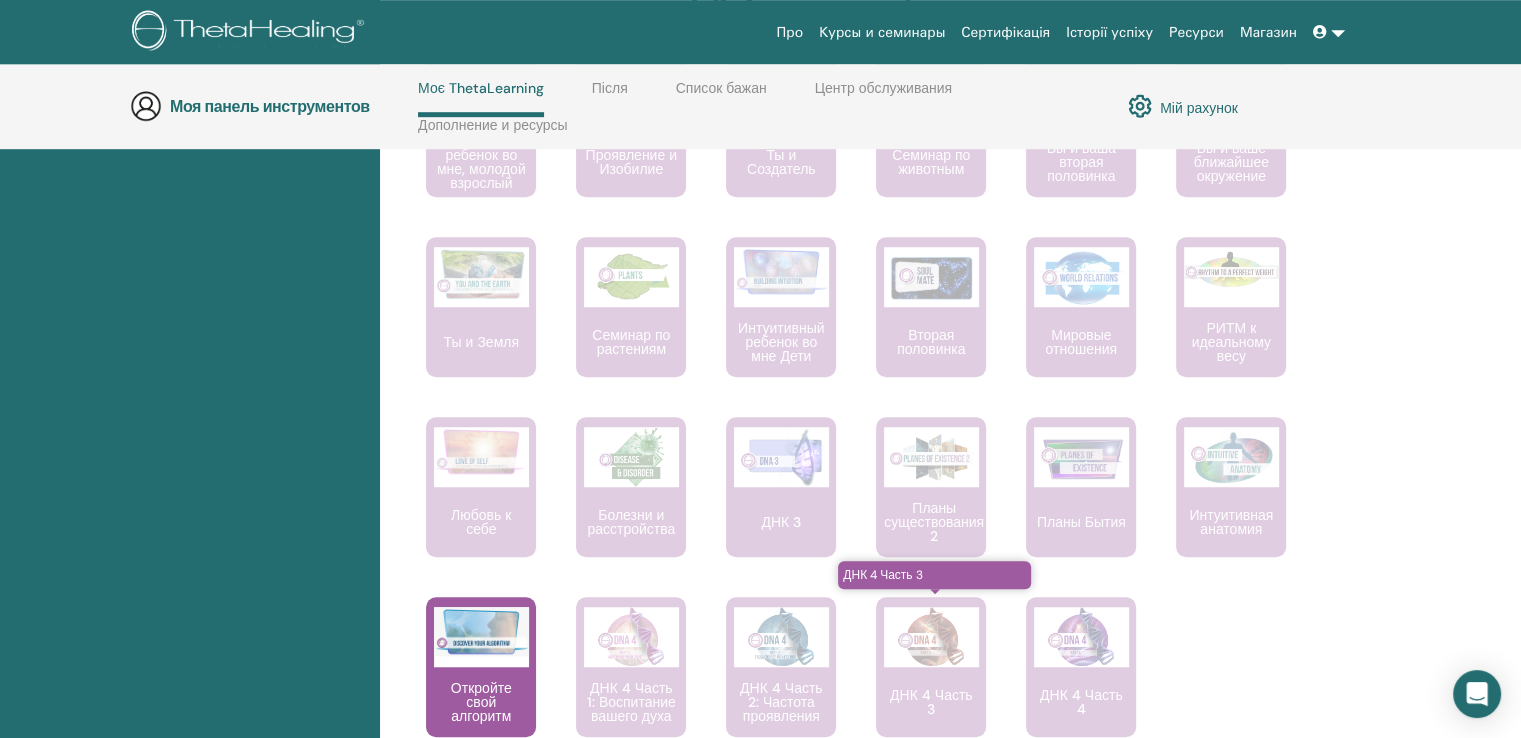 scroll, scrollTop: 1884, scrollLeft: 0, axis: vertical 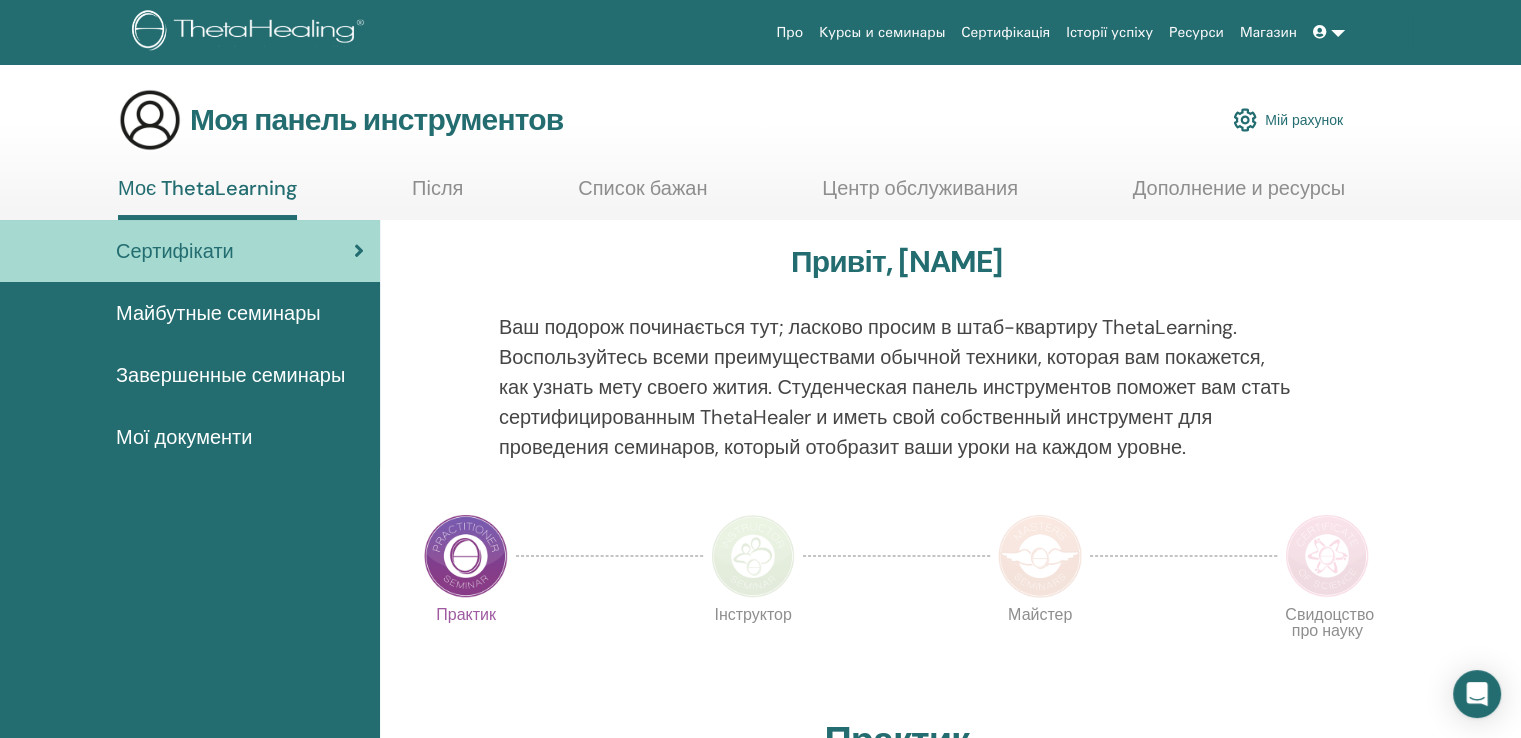 click at bounding box center (1329, 32) 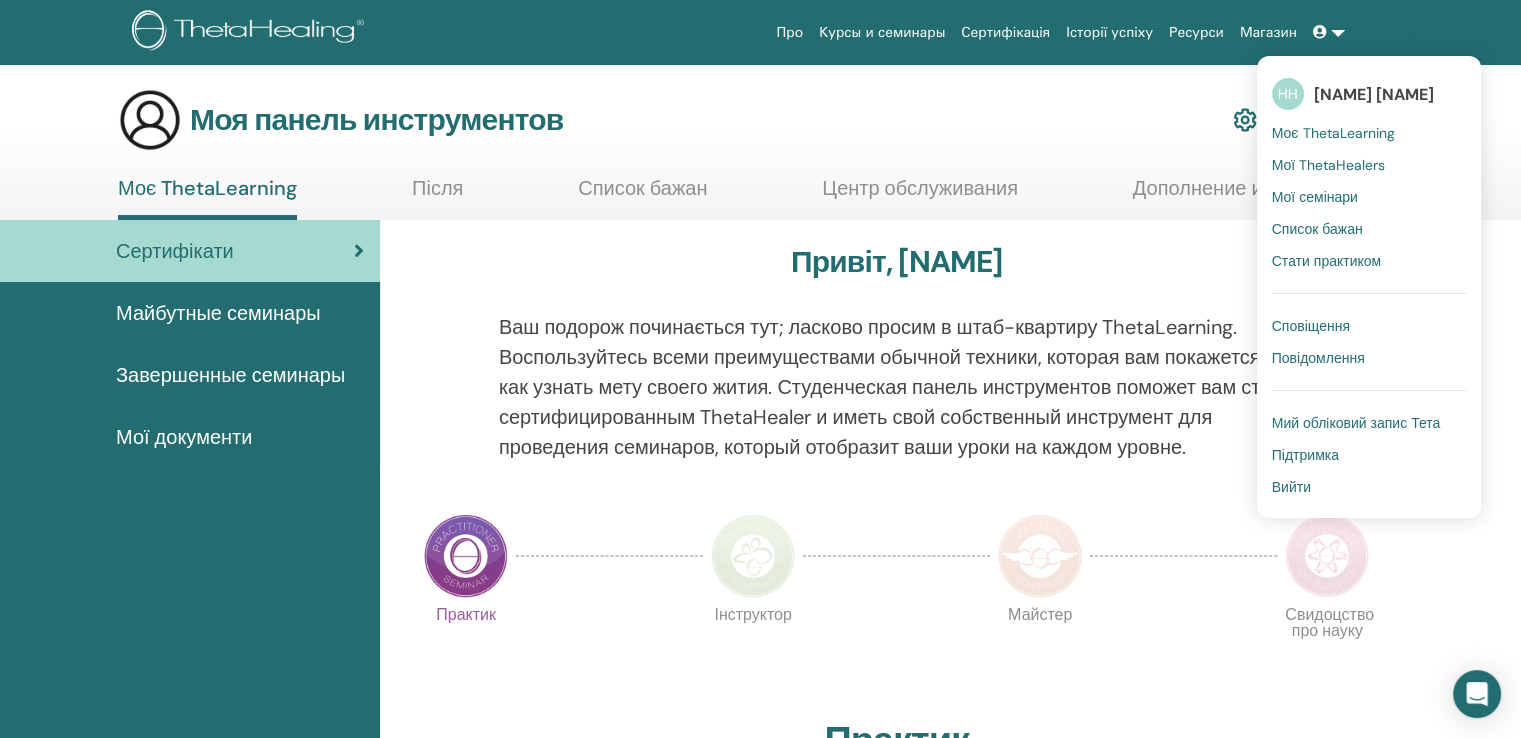click on "[NAME] [NAME]" at bounding box center (1374, 94) 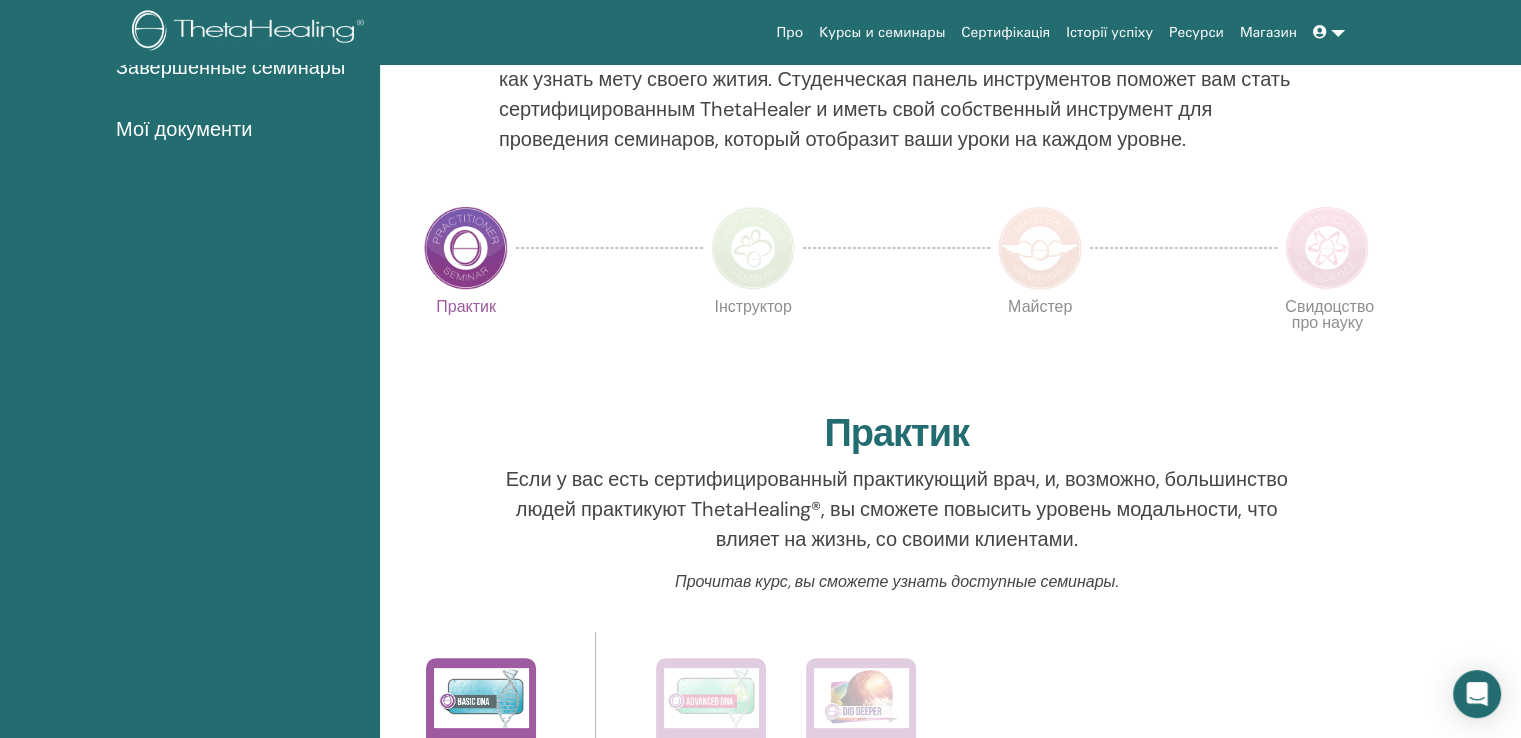 scroll, scrollTop: 0, scrollLeft: 0, axis: both 